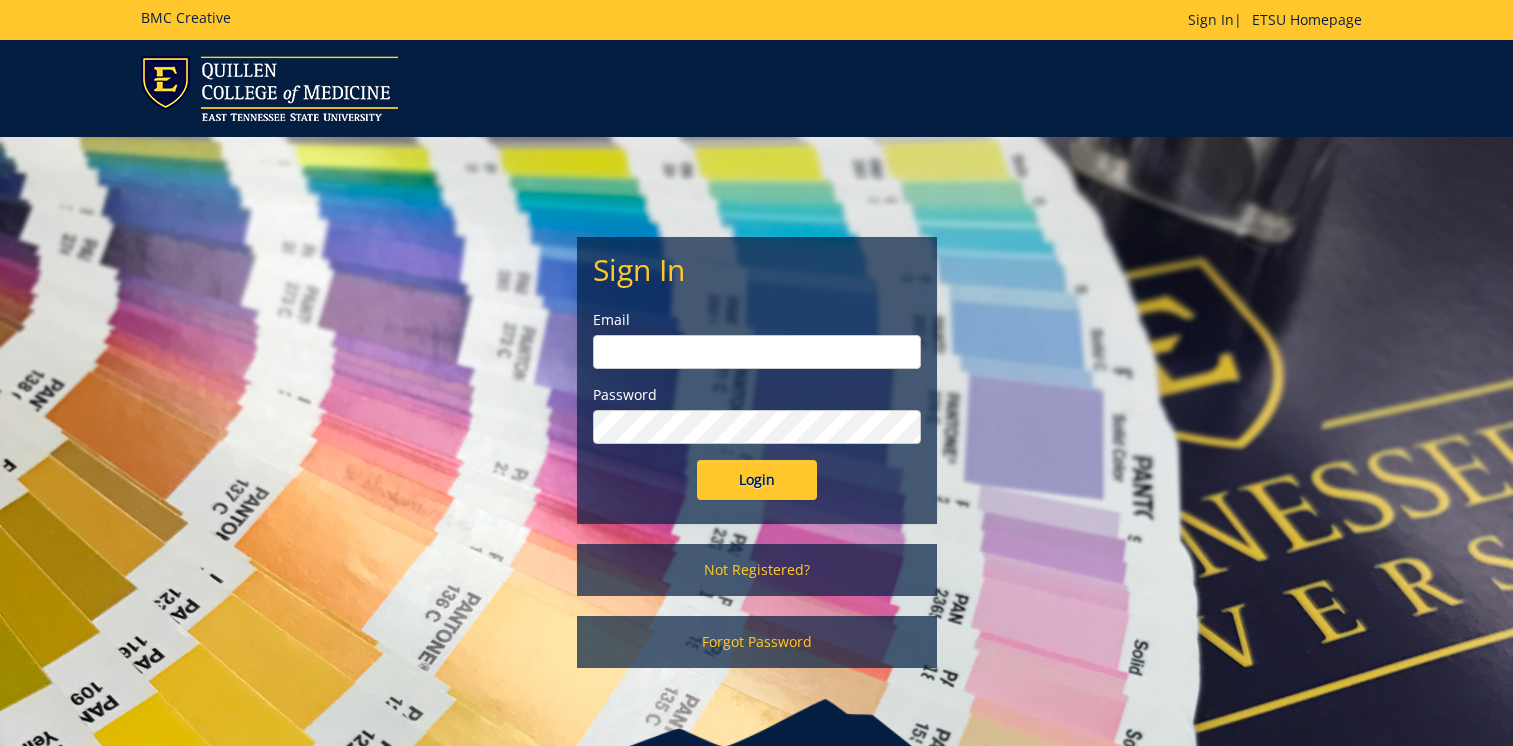 scroll, scrollTop: 0, scrollLeft: 0, axis: both 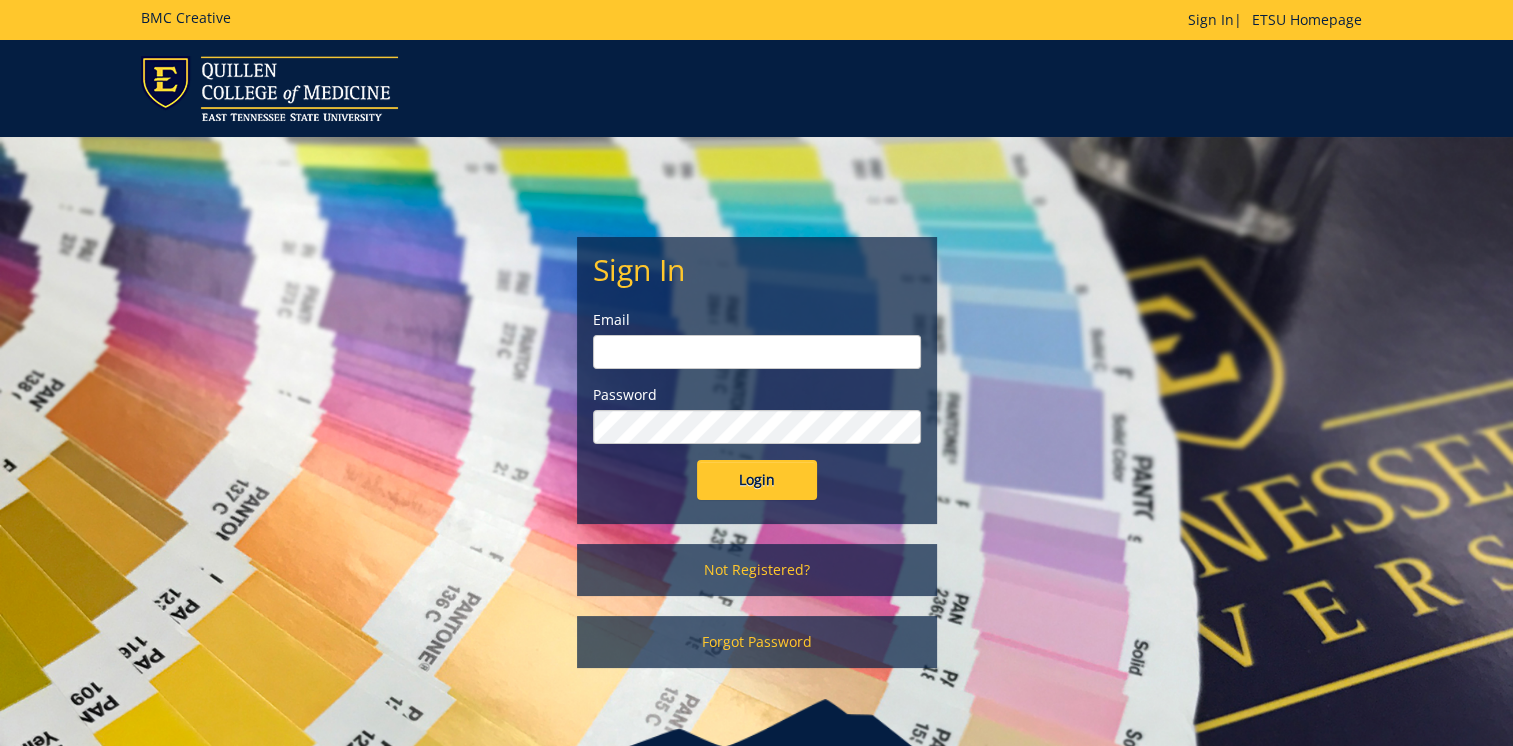 type on "[USERNAME]@example.com" 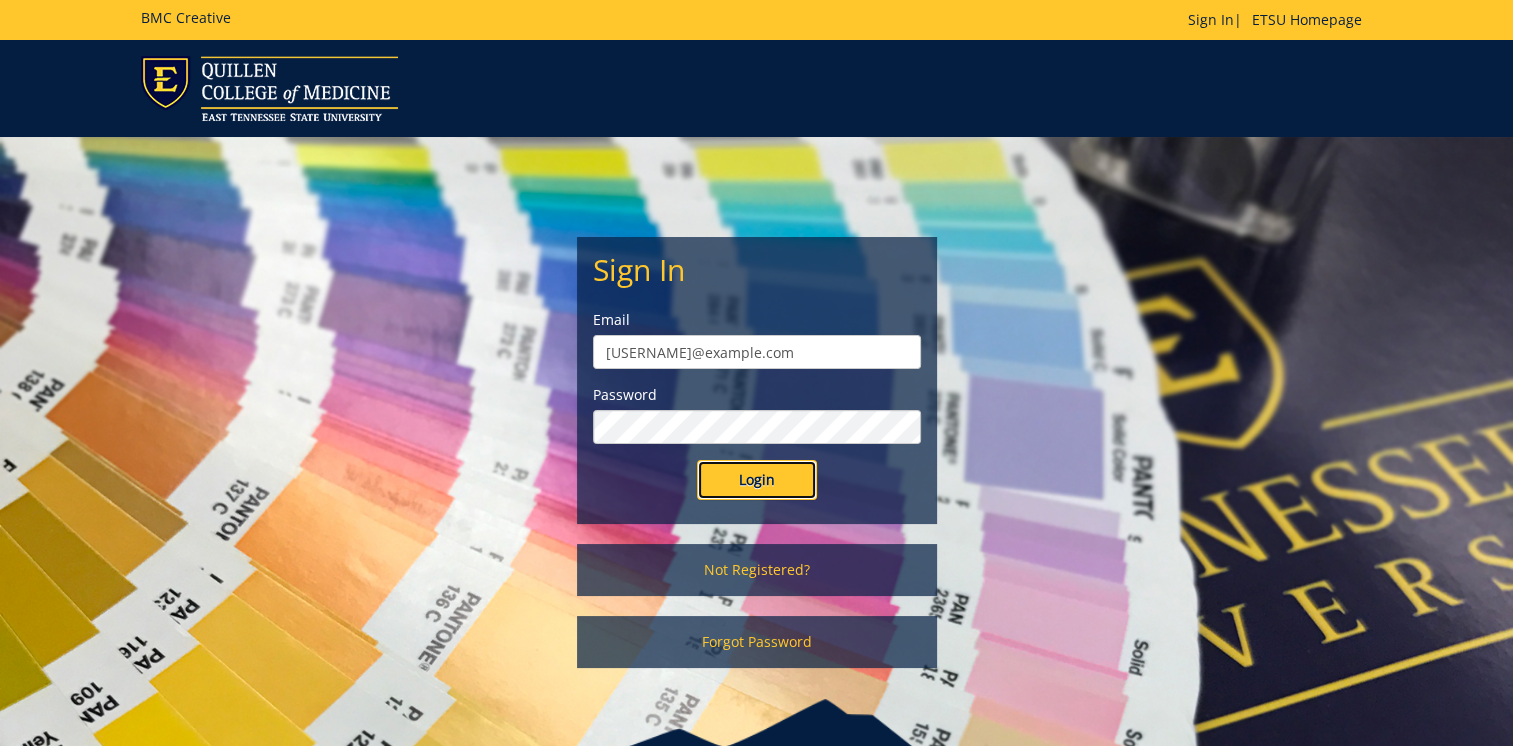 click on "Login" at bounding box center [757, 480] 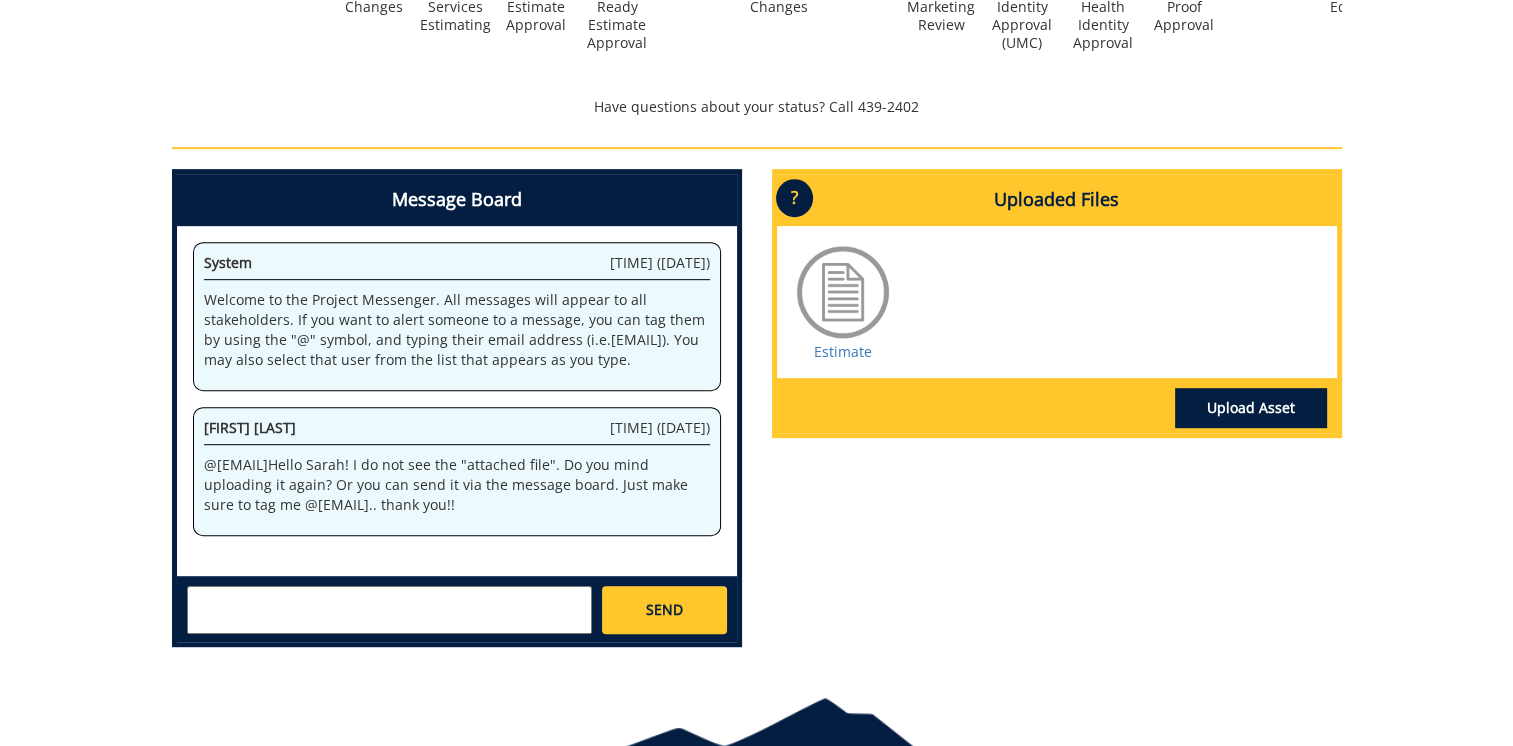 scroll, scrollTop: 1000, scrollLeft: 0, axis: vertical 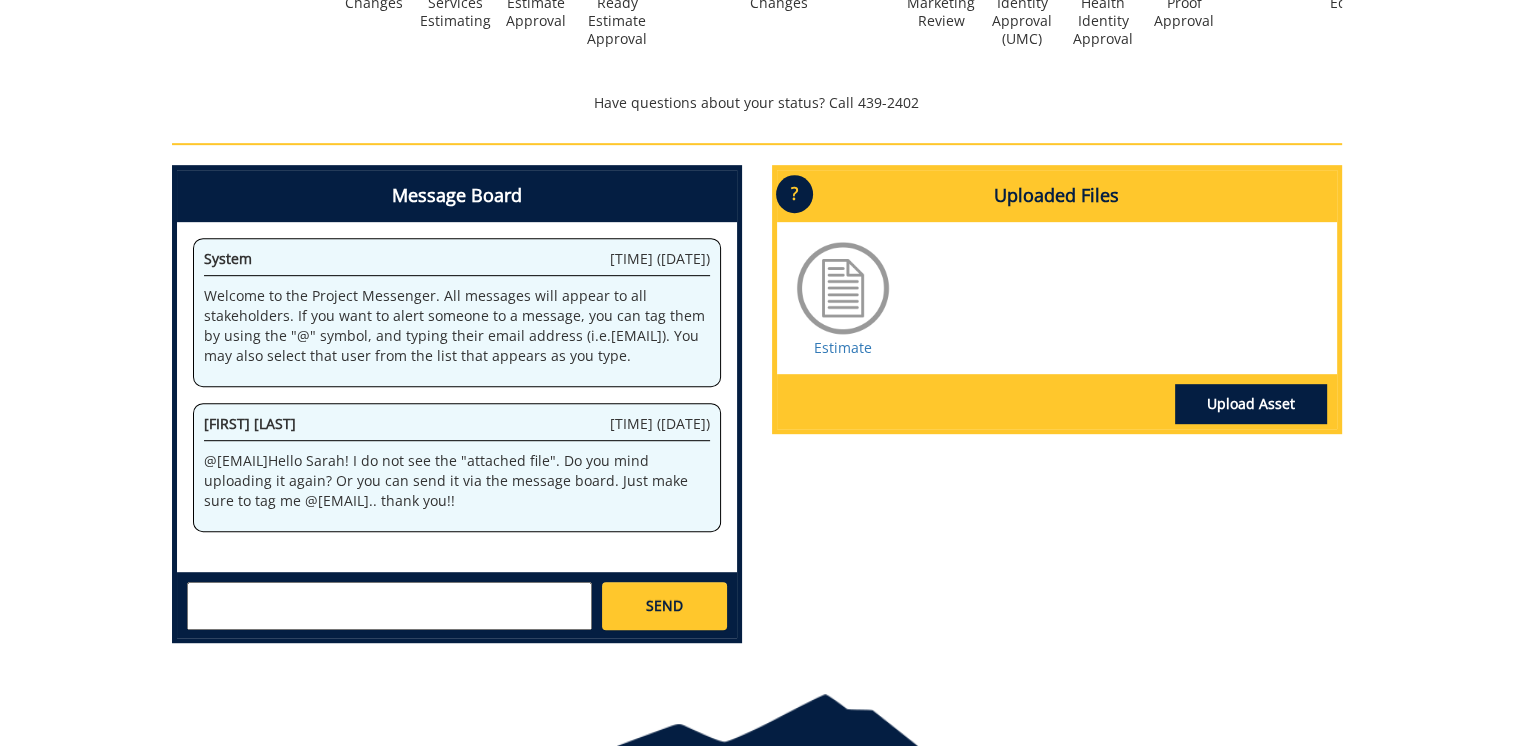 click at bounding box center (389, 606) 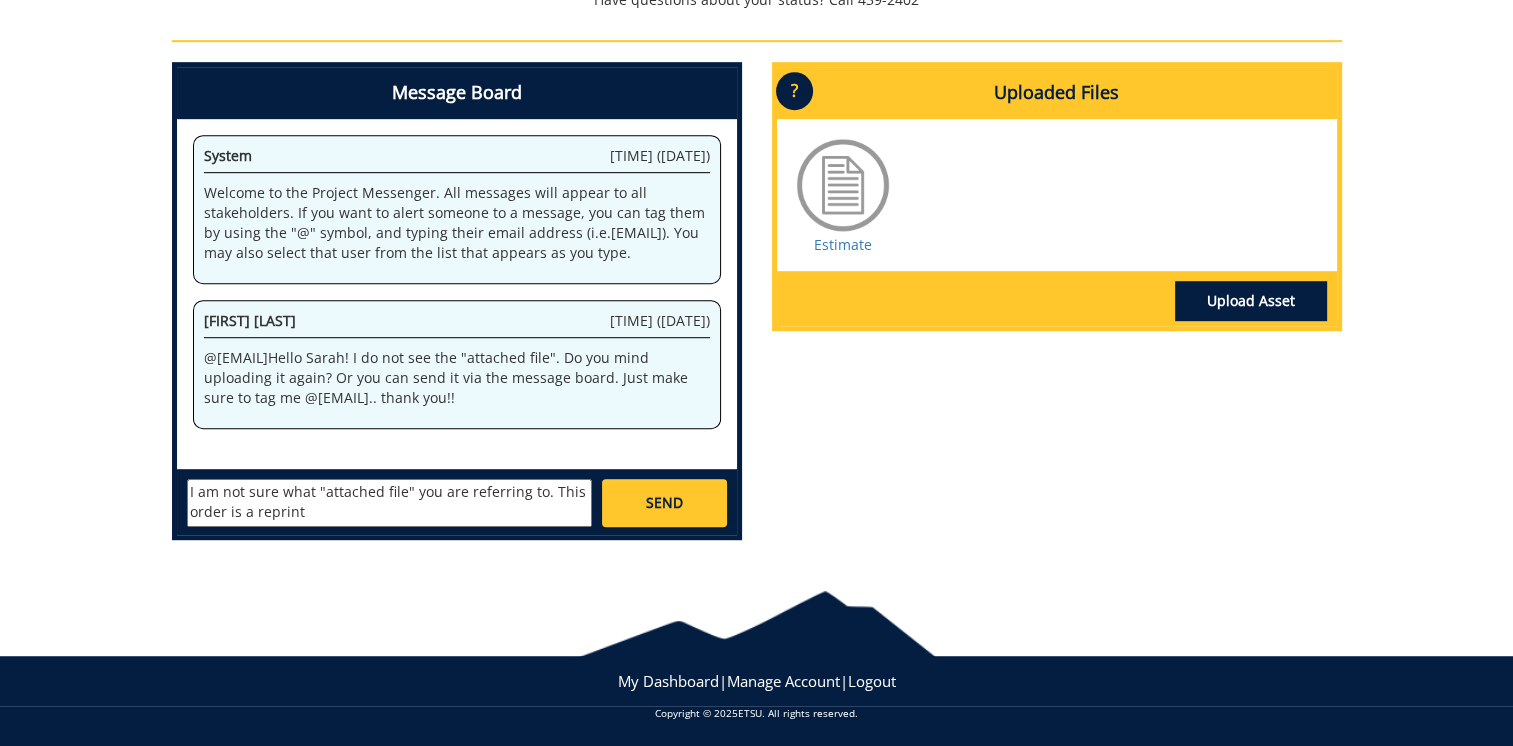 scroll, scrollTop: 1104, scrollLeft: 0, axis: vertical 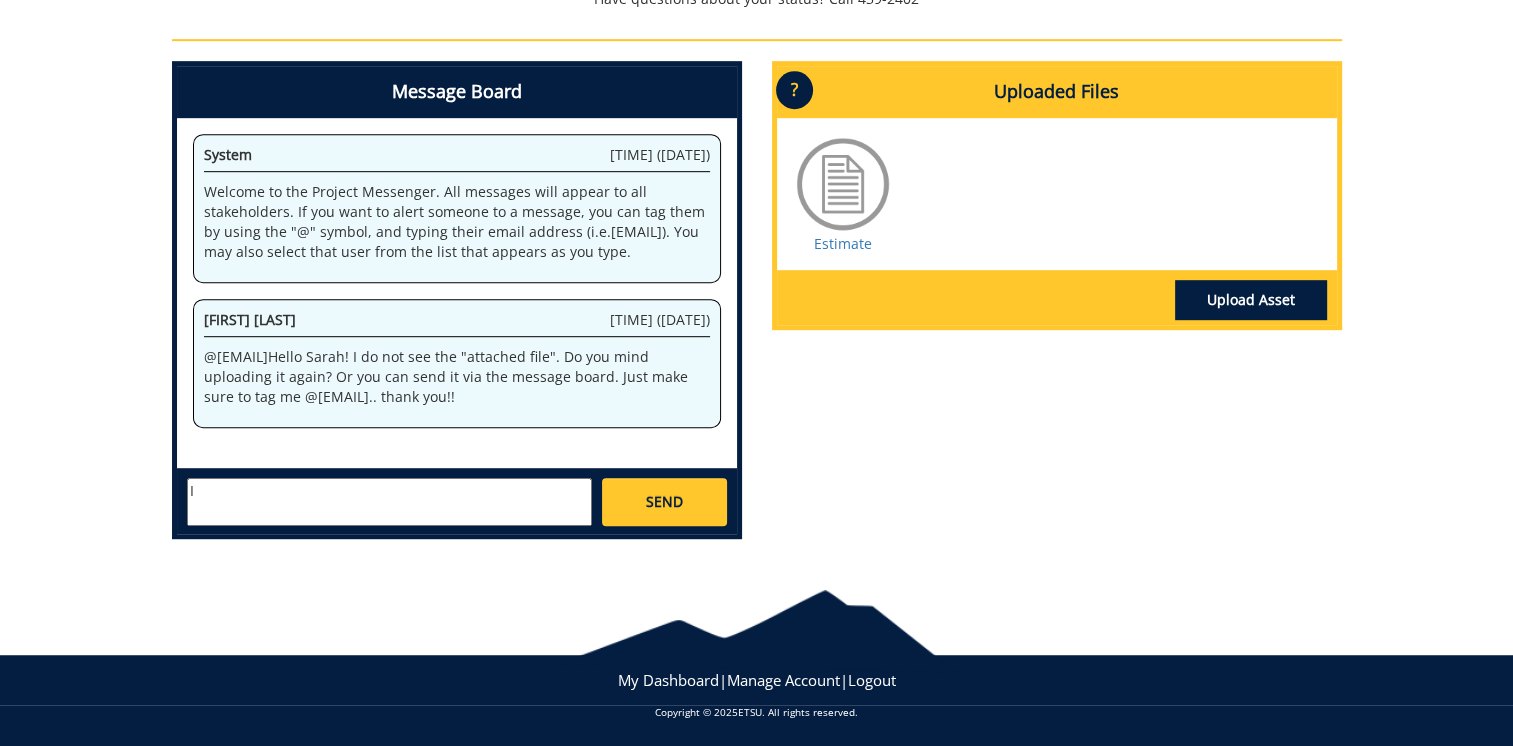 type on "I" 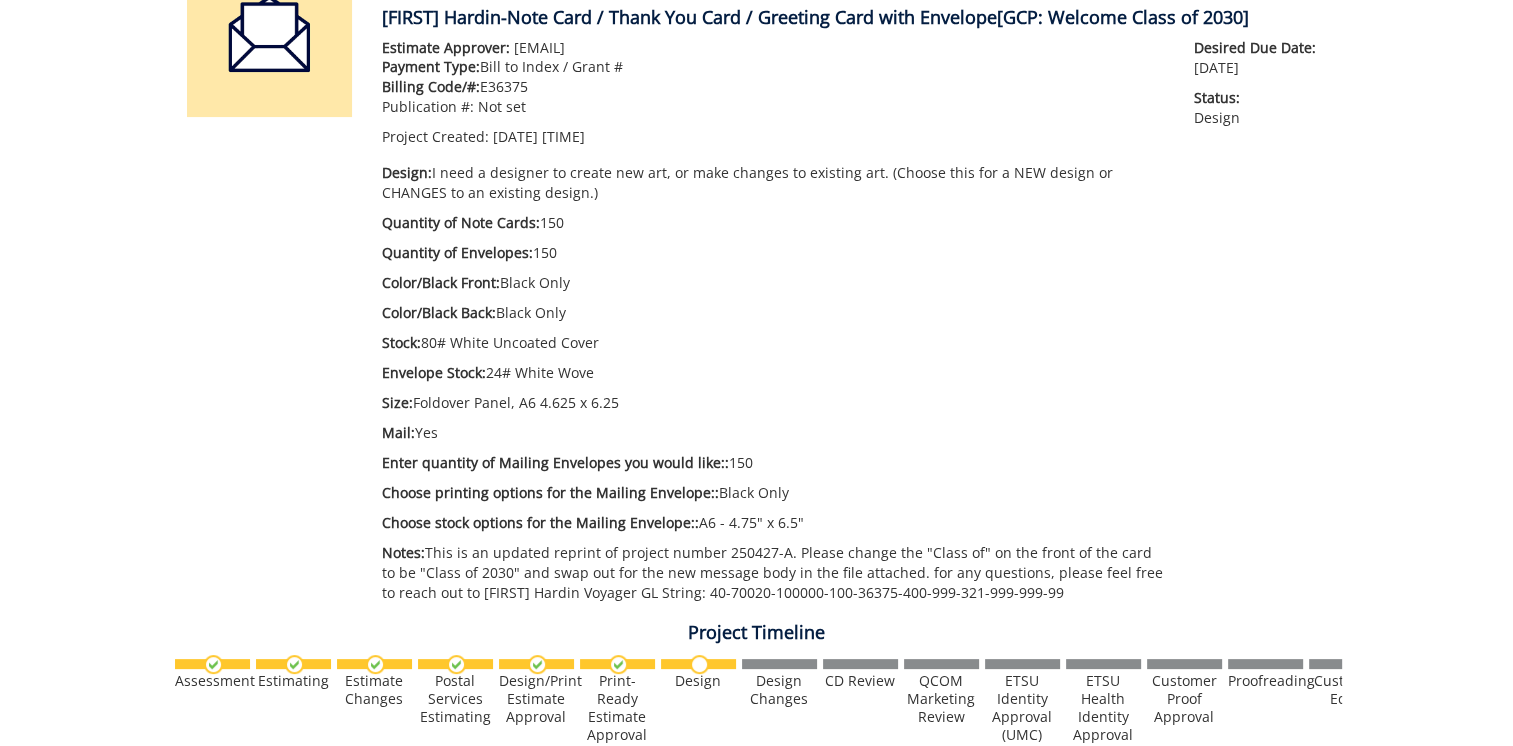 scroll, scrollTop: 0, scrollLeft: 0, axis: both 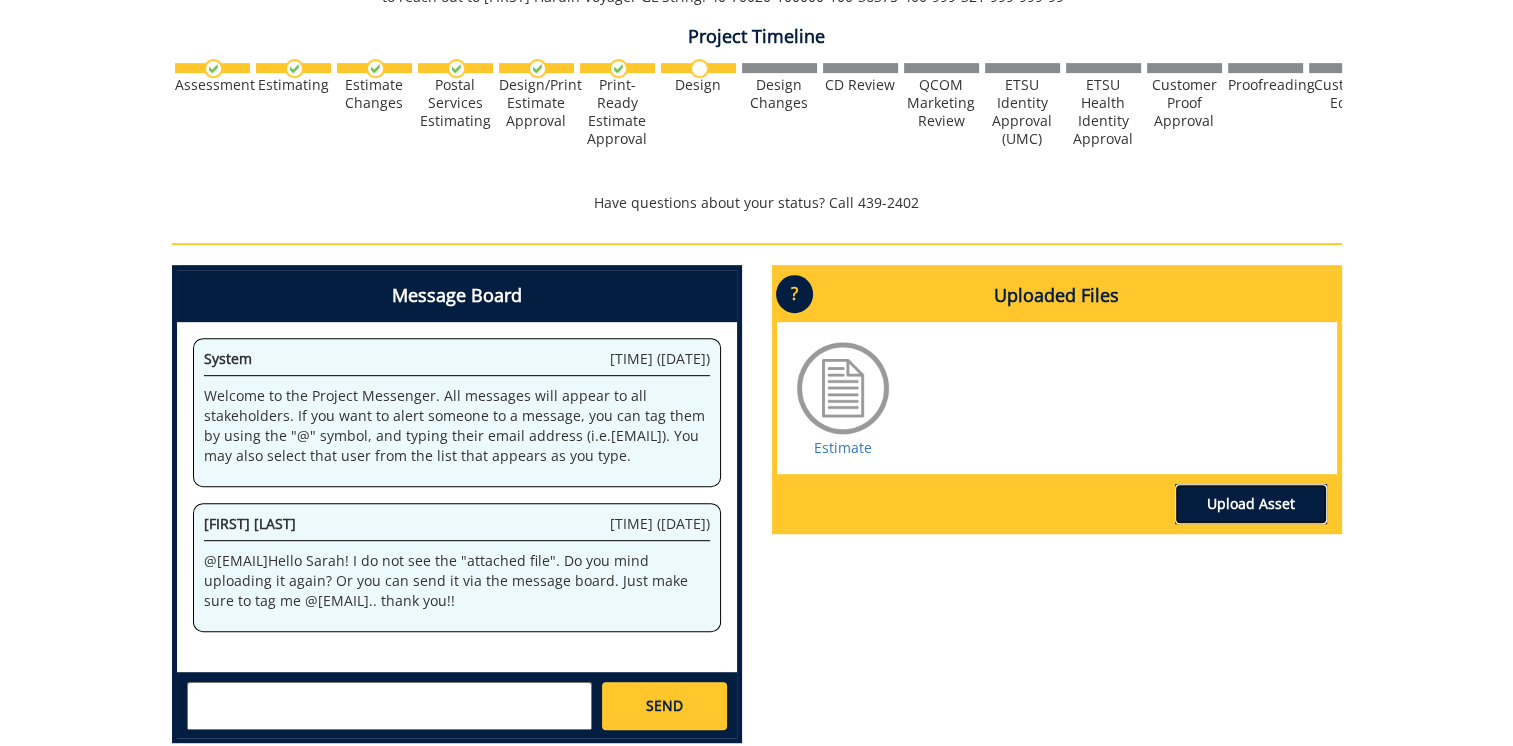 click on "Upload
Asset" at bounding box center (1251, 504) 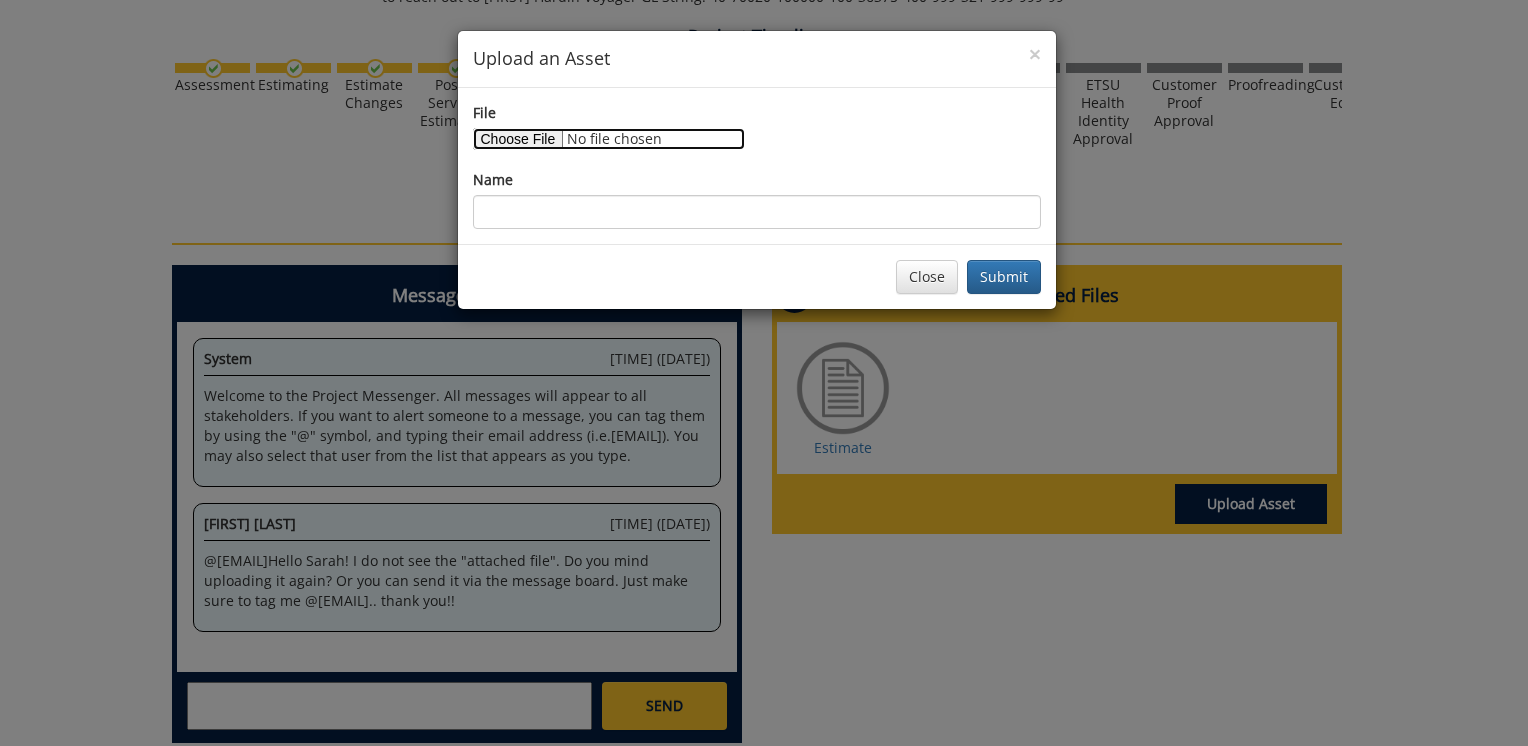 click on "File" at bounding box center [609, 139] 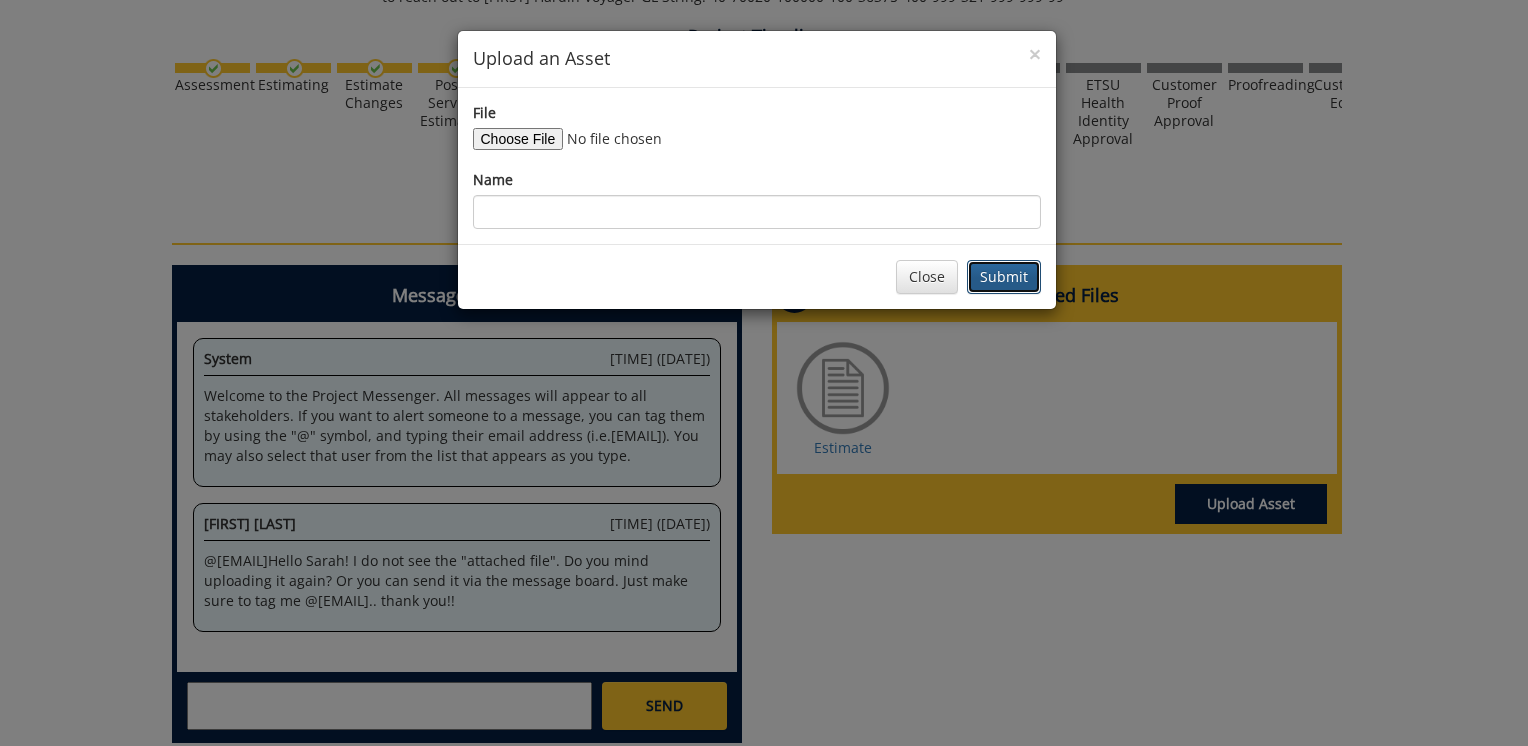 click on "Submit" at bounding box center [1004, 277] 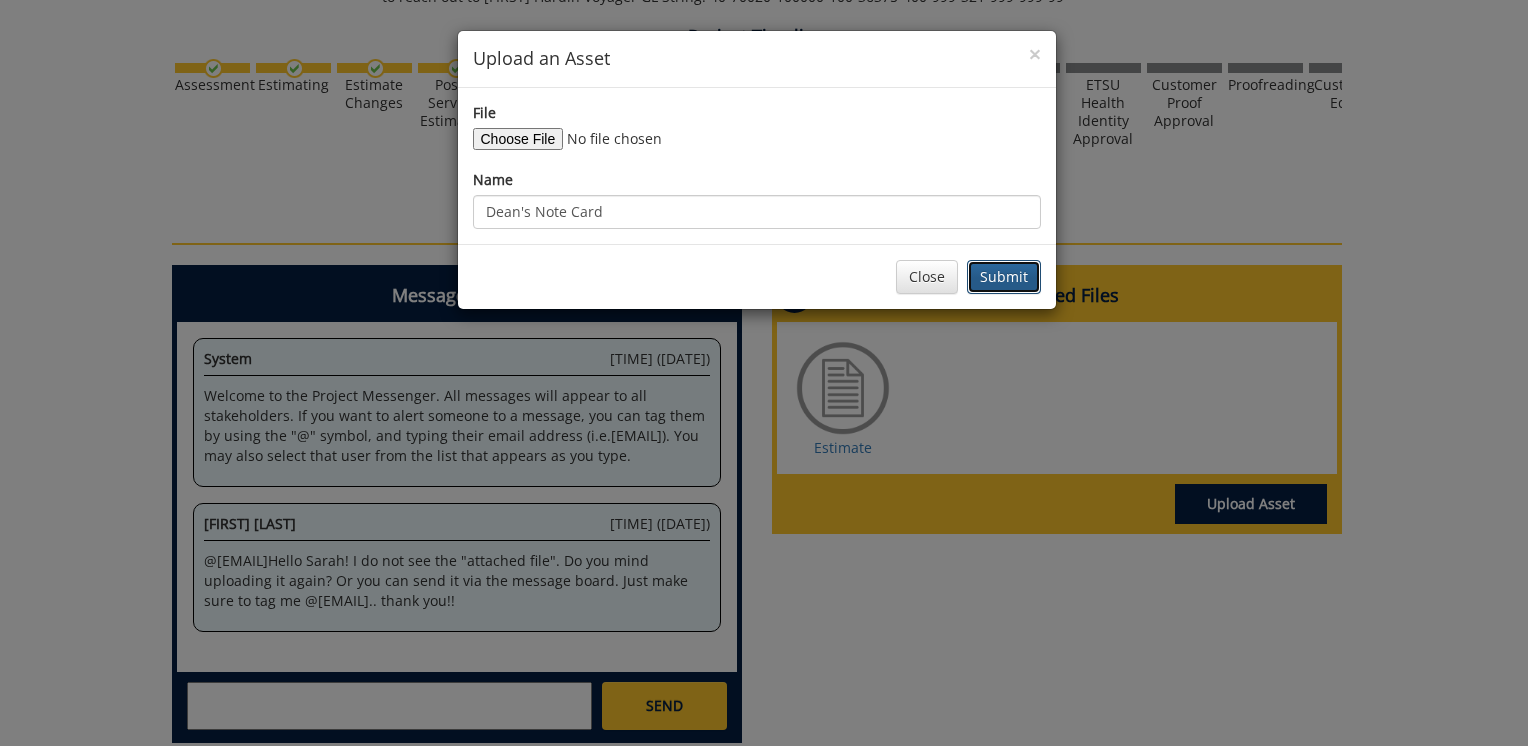 click on "Submit" at bounding box center [1004, 277] 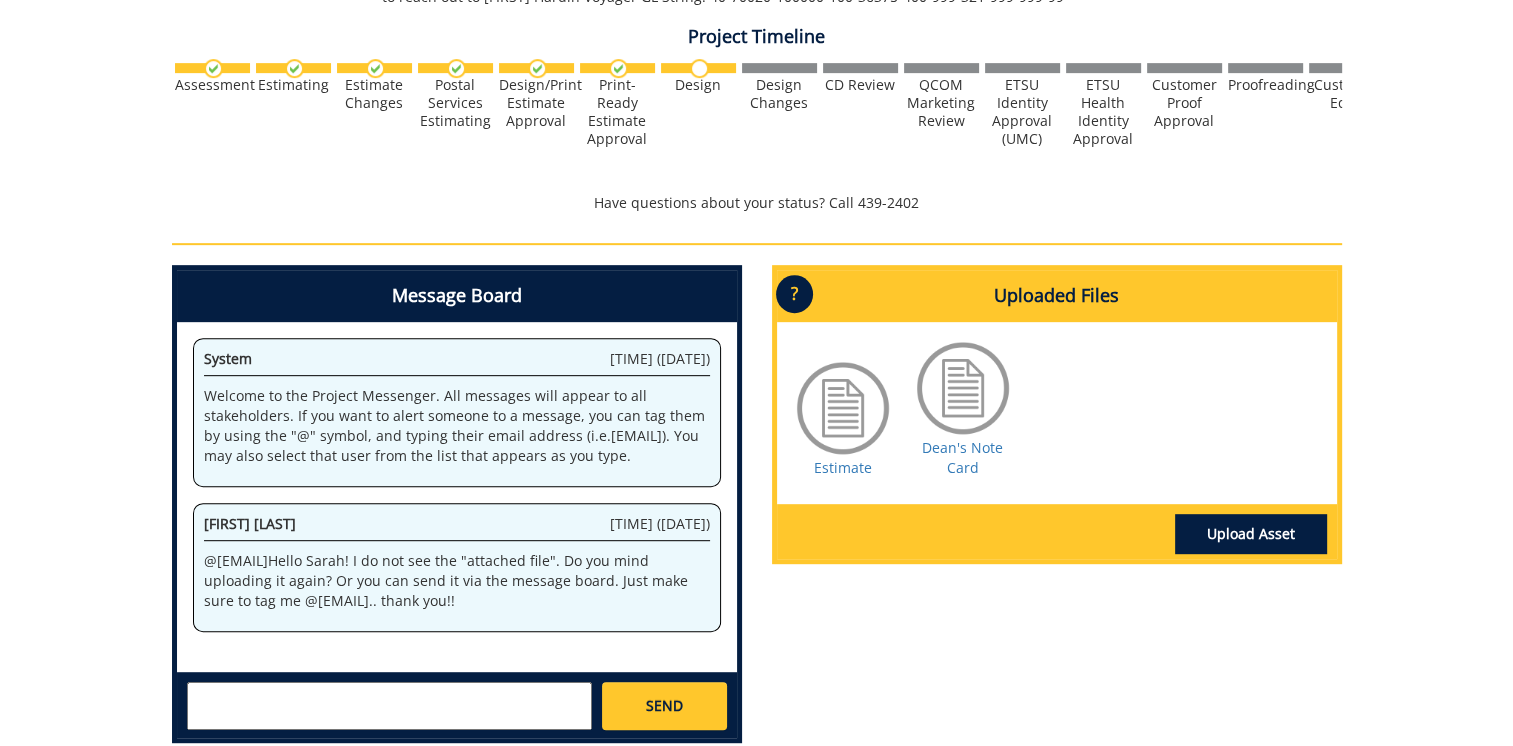 click at bounding box center [963, 388] 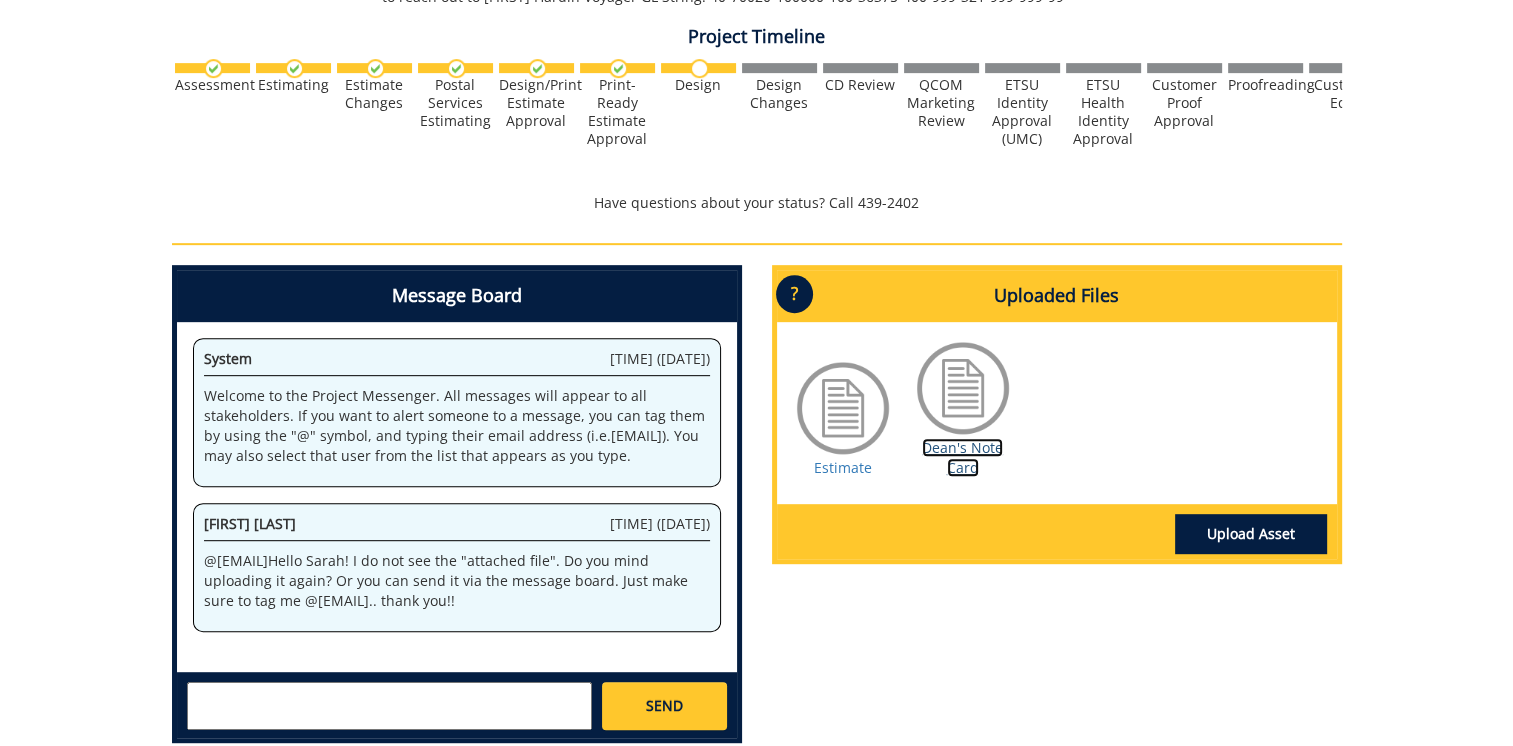 click on "[NAME]'s Note Card" at bounding box center (962, 457) 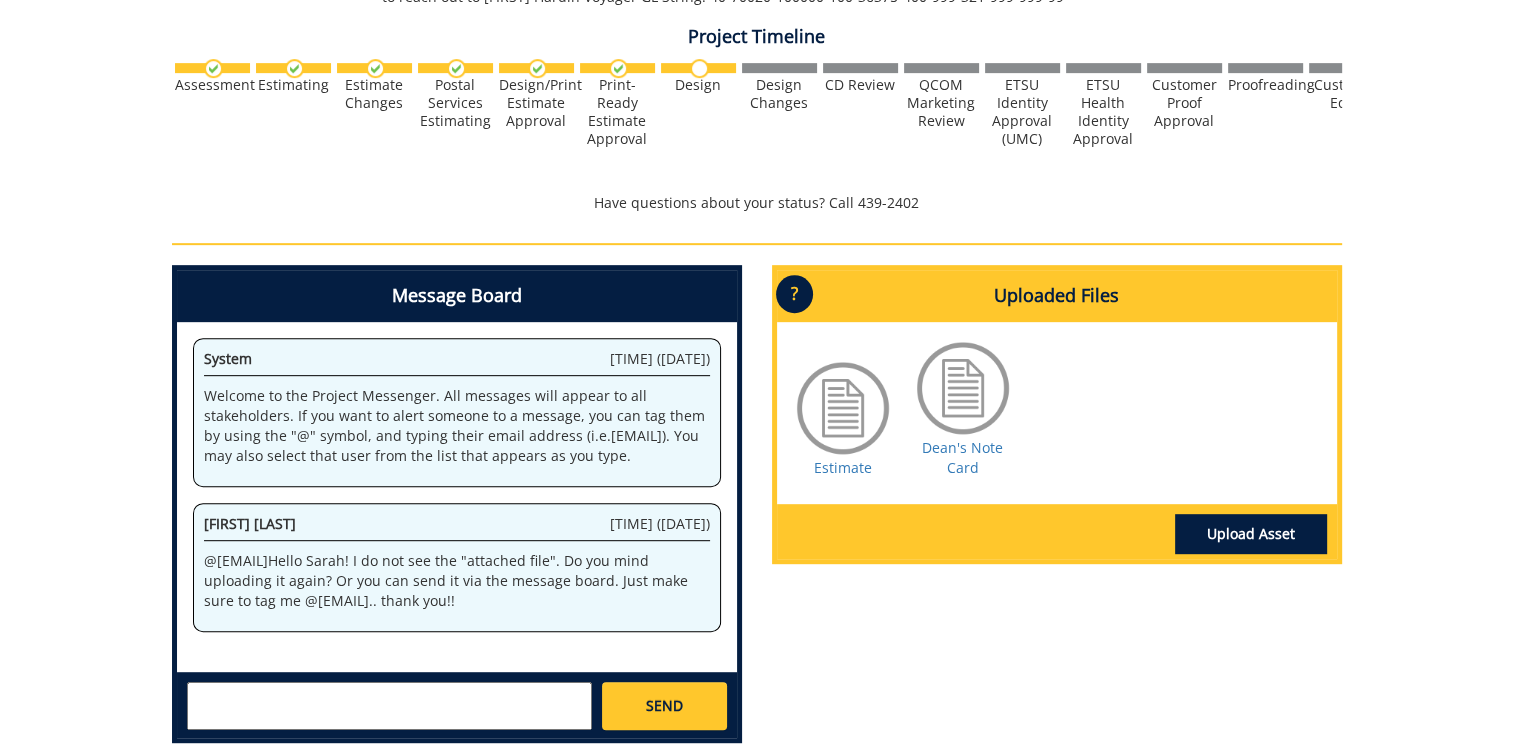 drag, startPoint x: 960, startPoint y: 456, endPoint x: 927, endPoint y: 604, distance: 151.63443 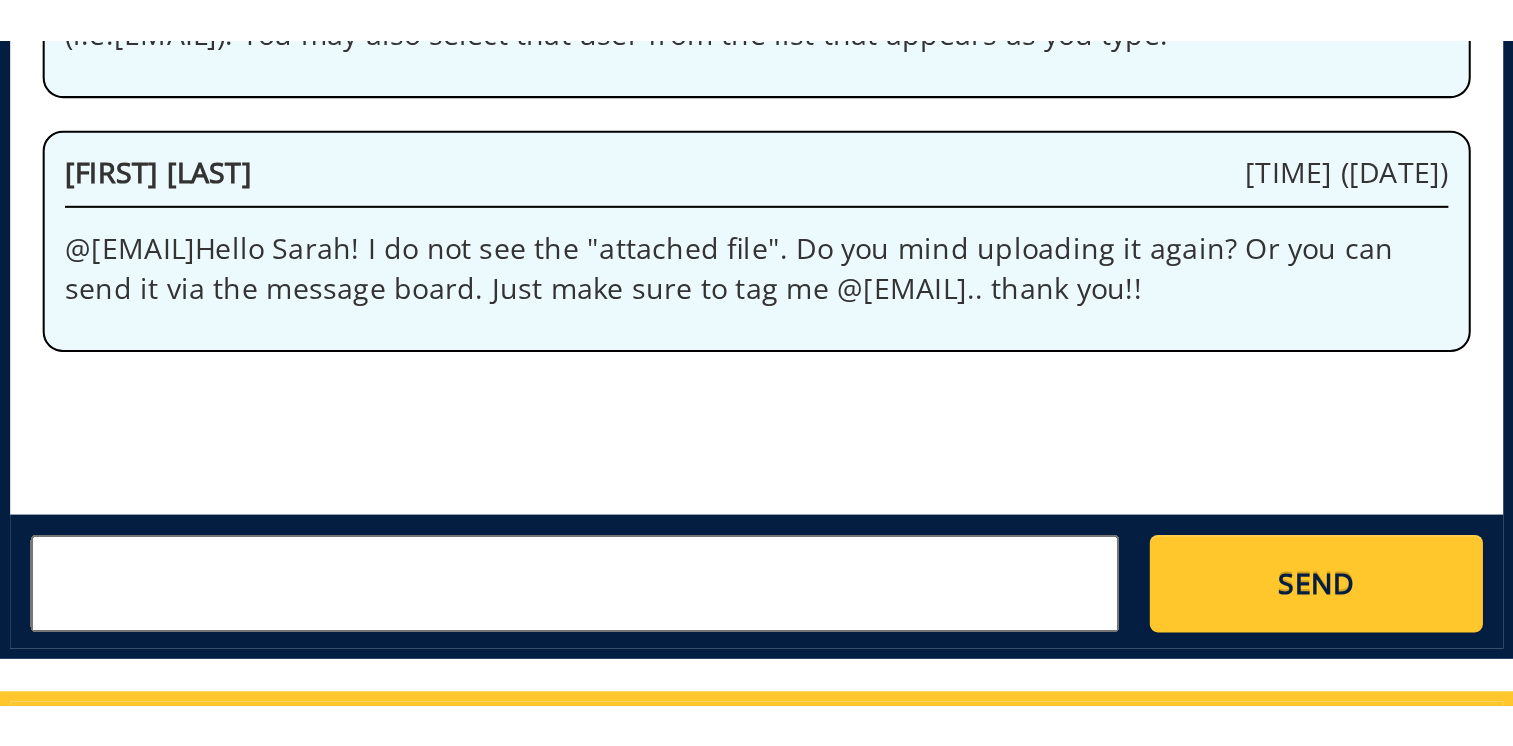 scroll, scrollTop: 1104, scrollLeft: 0, axis: vertical 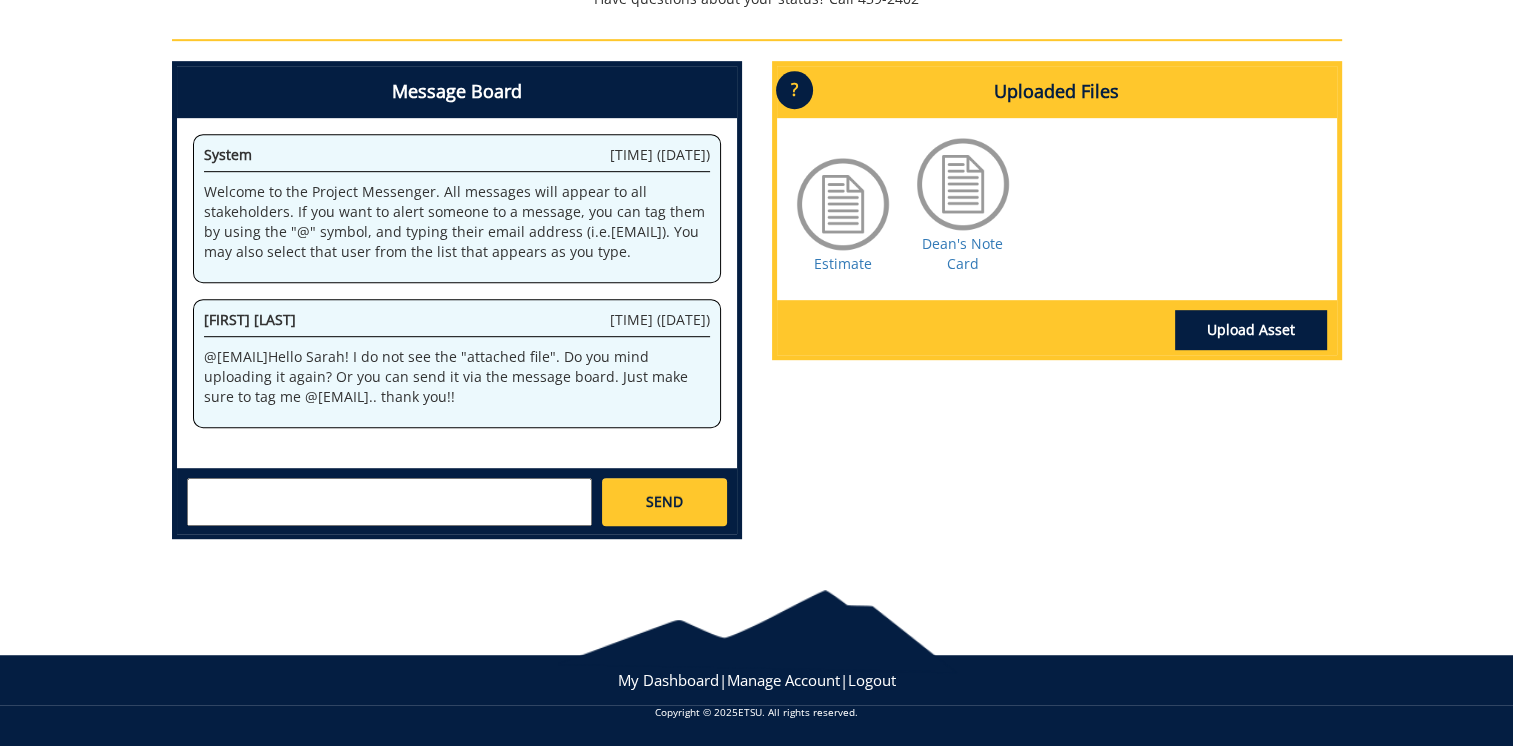 click at bounding box center (389, 502) 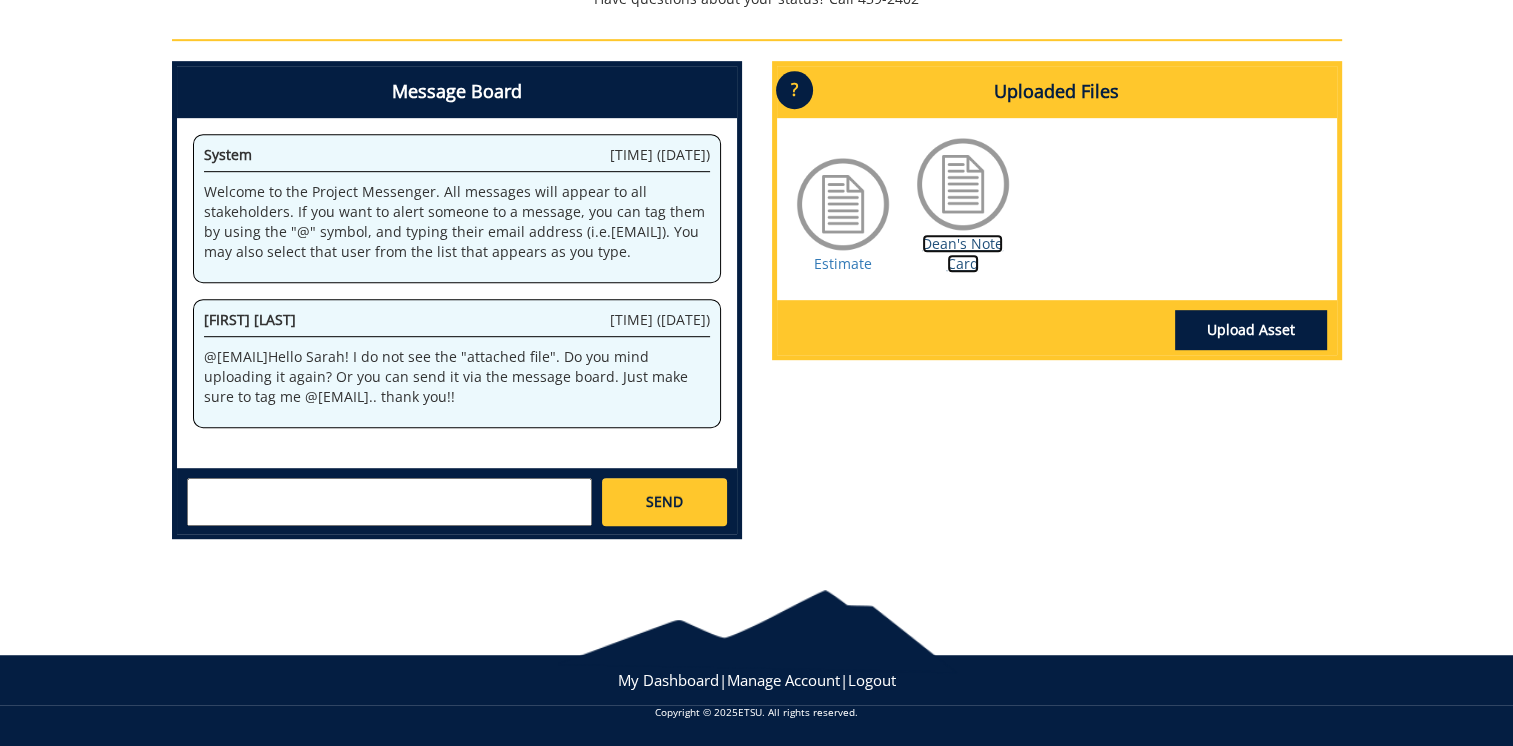 click on "[NAME]'s Note Card" at bounding box center [962, 253] 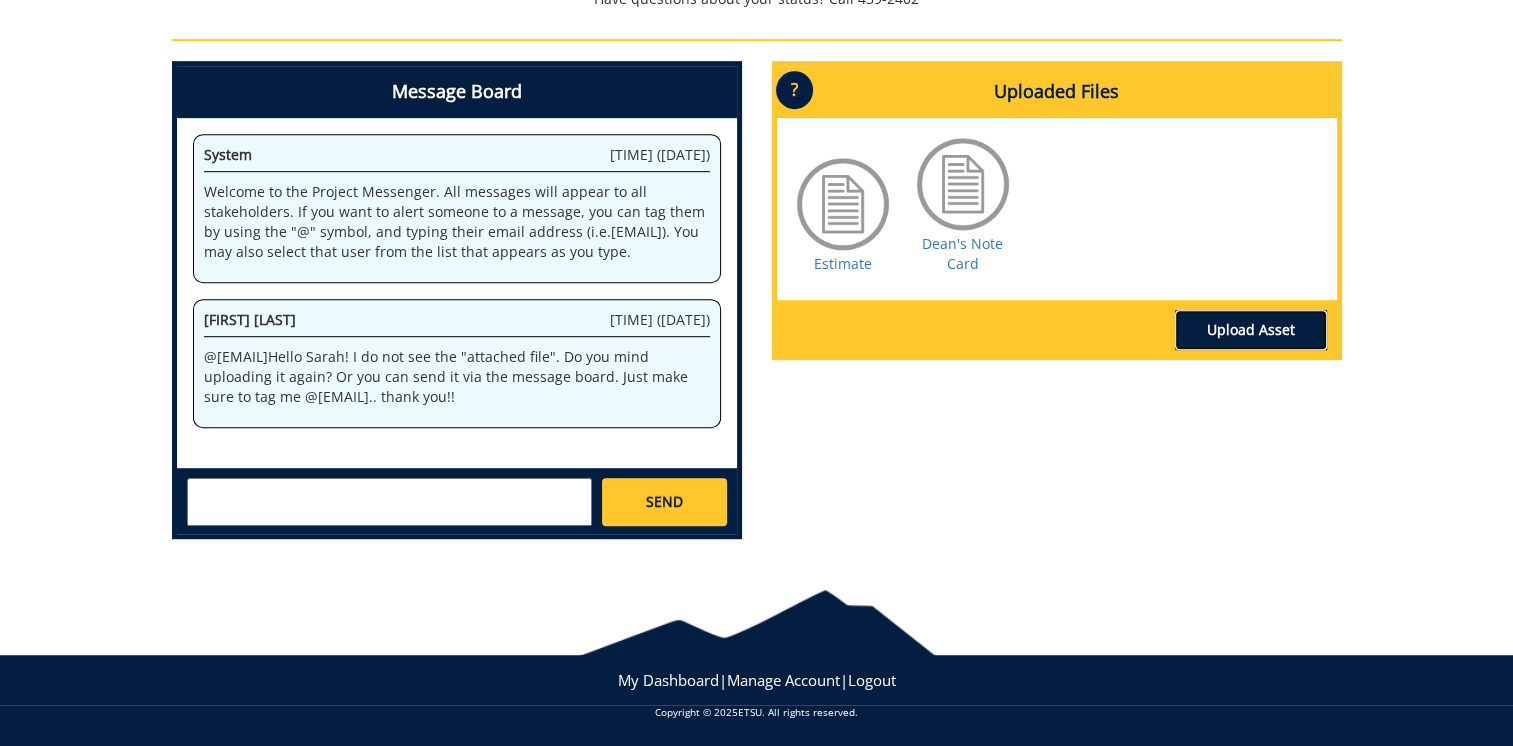 click on "Upload
Asset" at bounding box center [1251, 330] 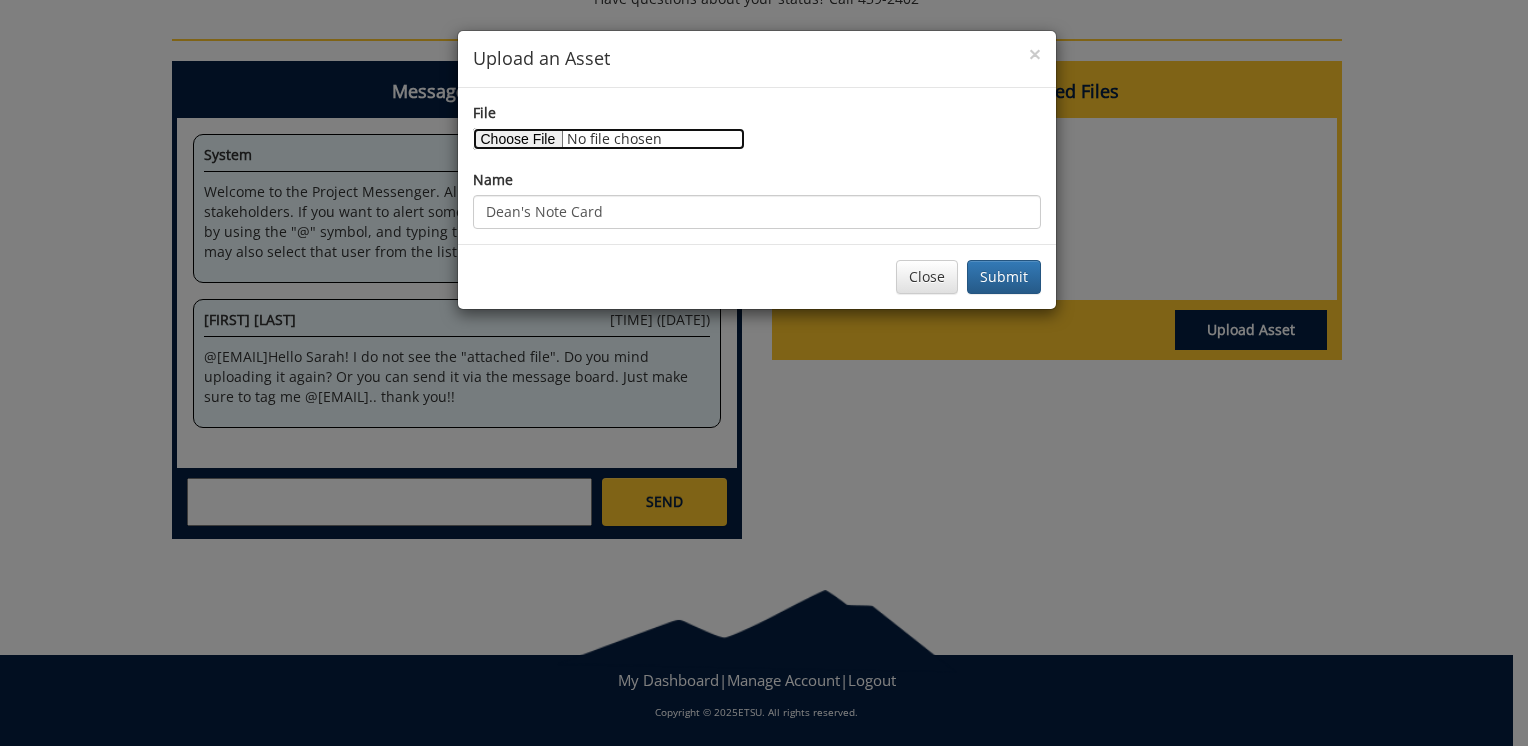 click on "File" at bounding box center [609, 139] 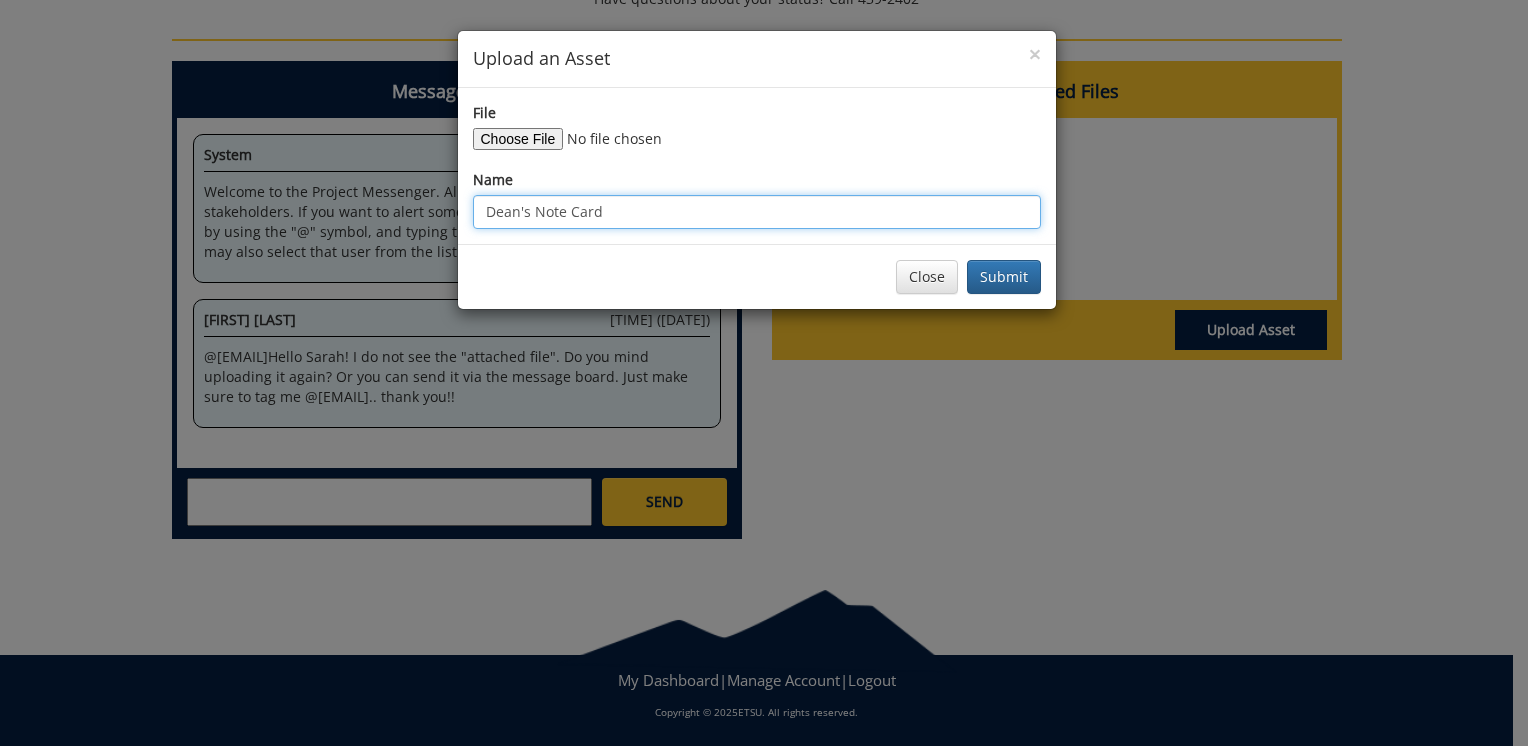 click on "[NAME]'s Note Card" at bounding box center [757, 212] 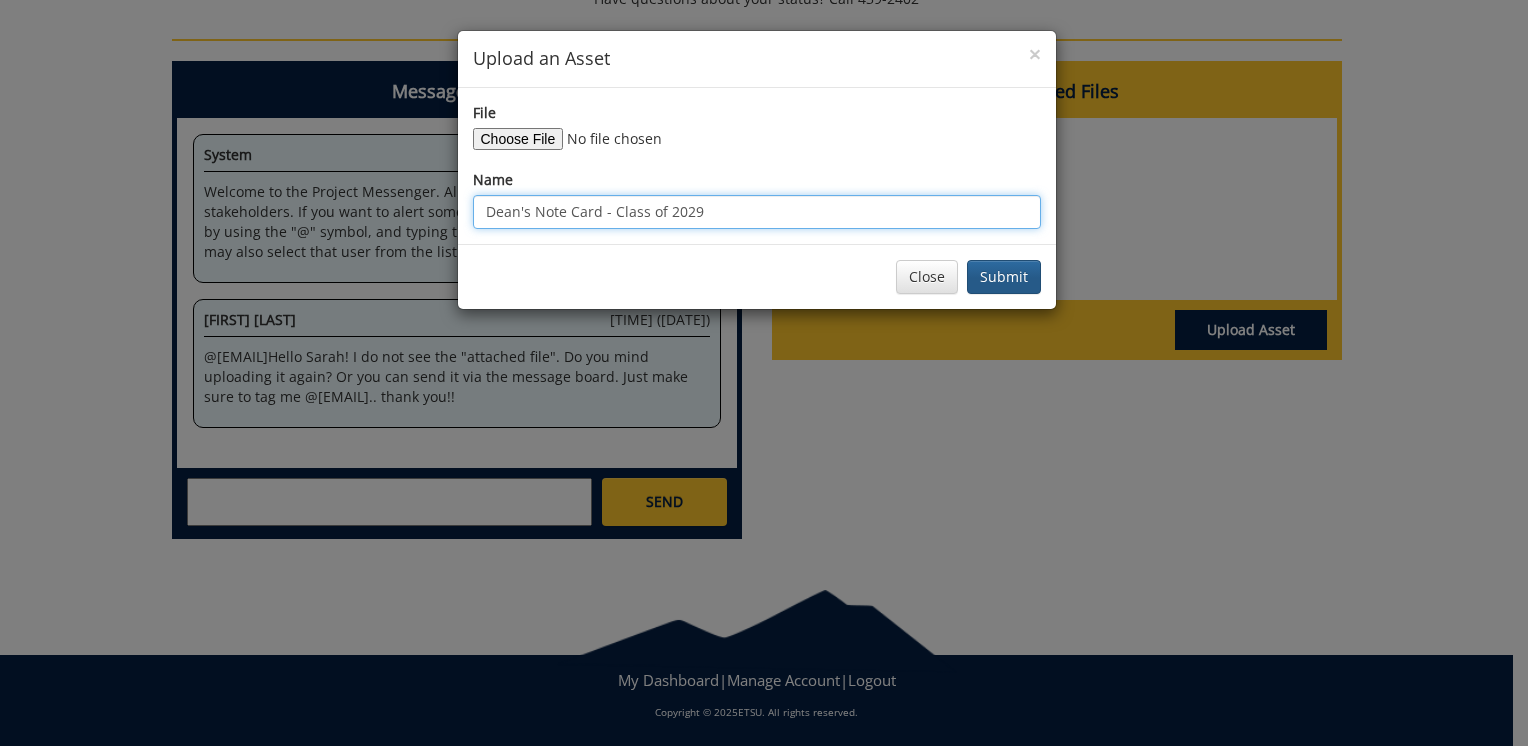 type on "Dean's Note Card - Class of [YEAR]" 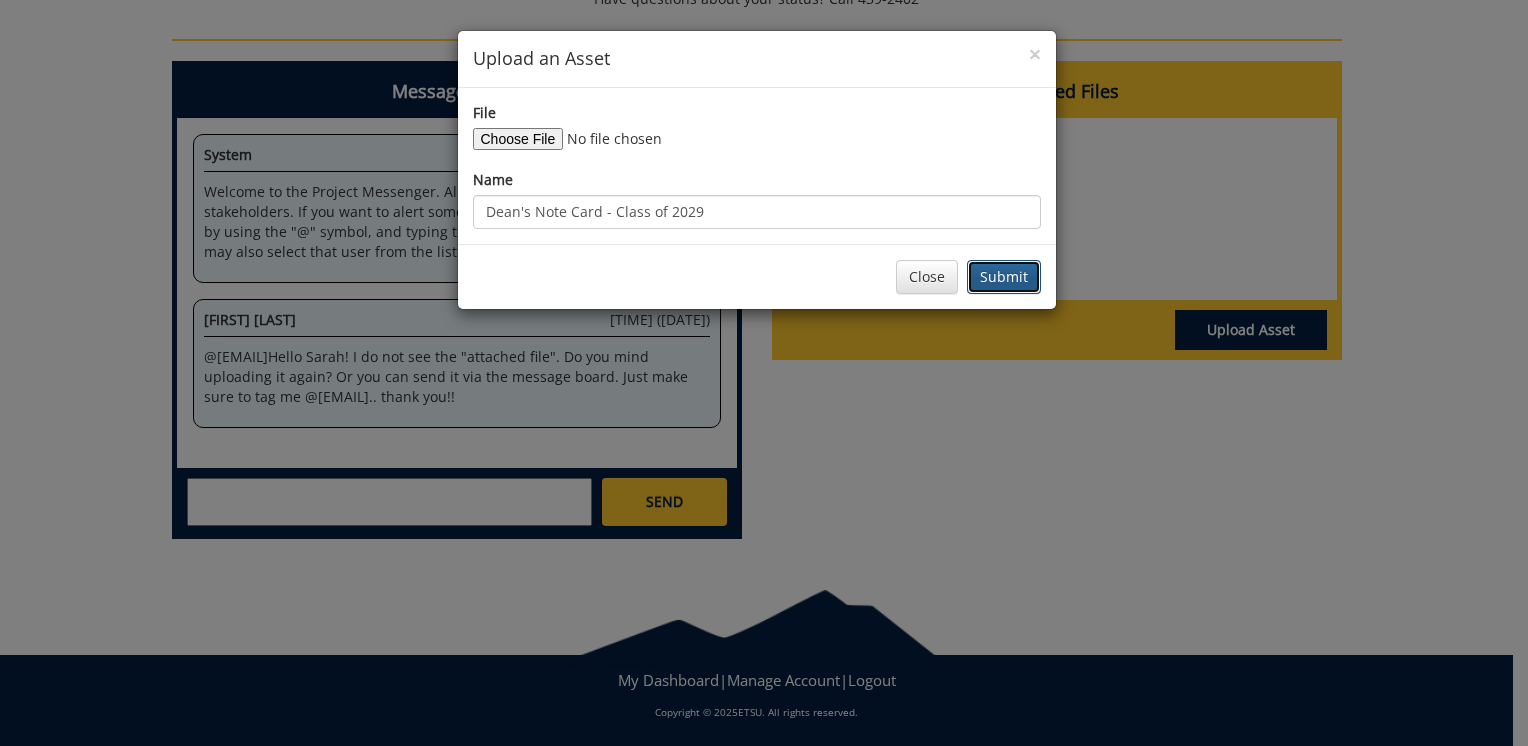 click on "Submit" at bounding box center (1004, 277) 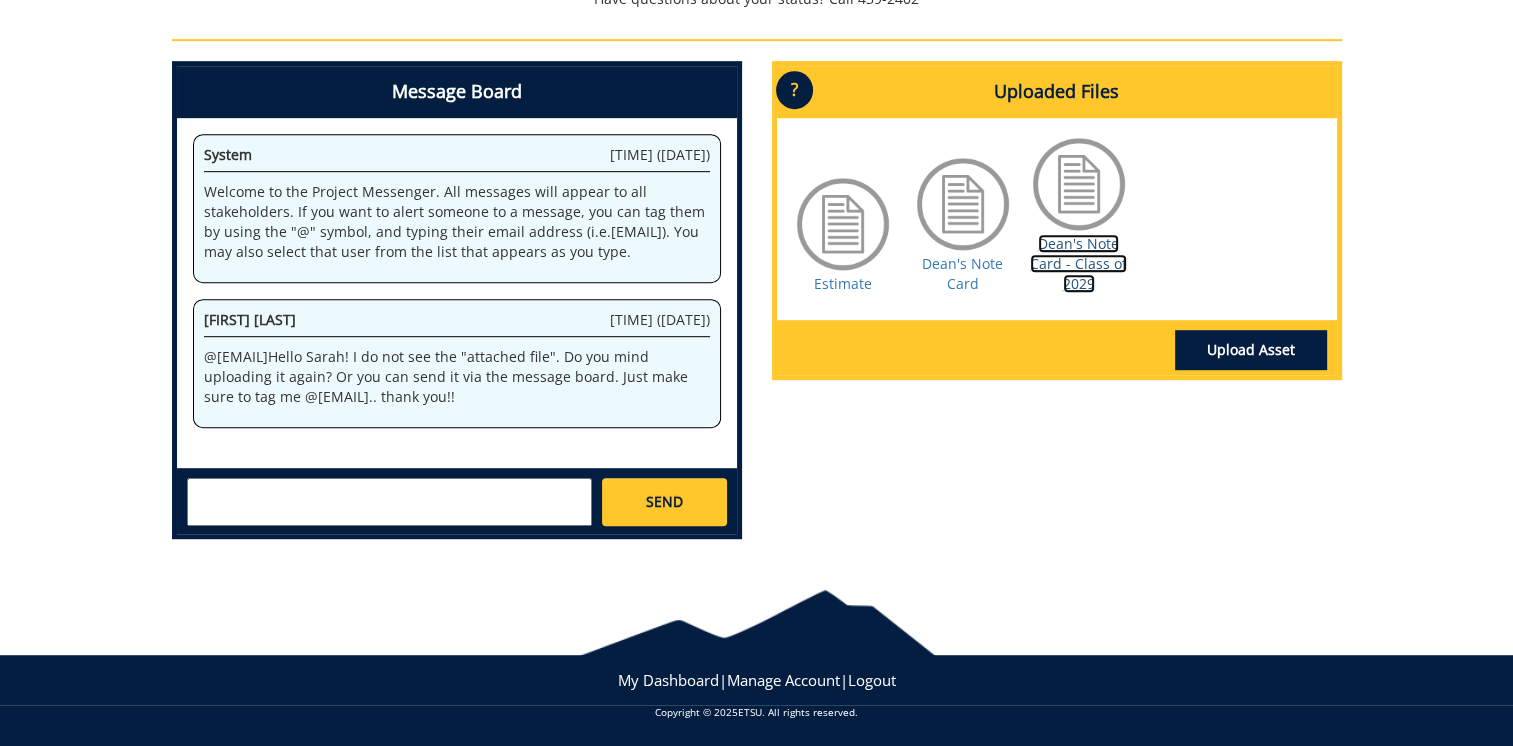 click on "Dean's Note Card - Class of [YEAR]" at bounding box center [1078, 263] 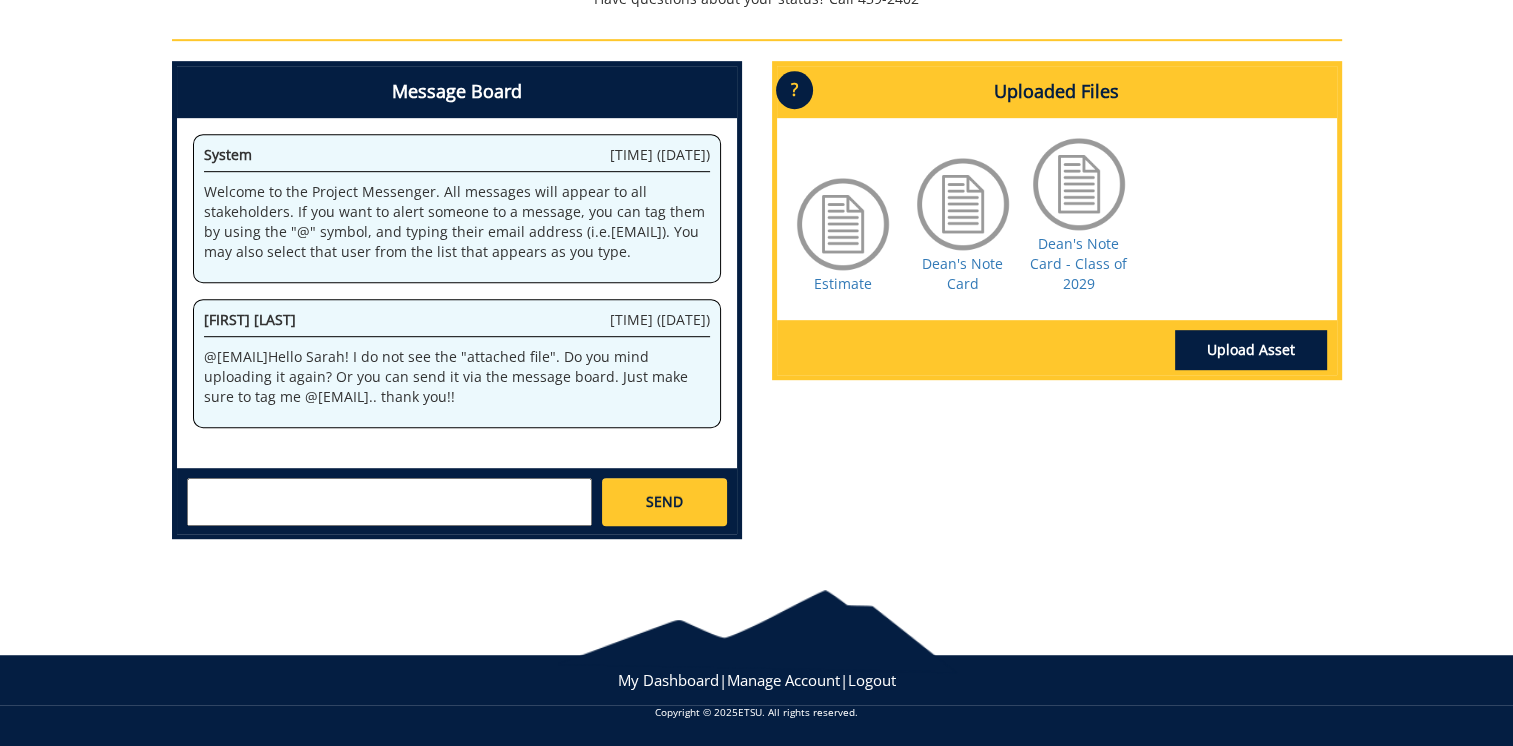 click at bounding box center (389, 502) 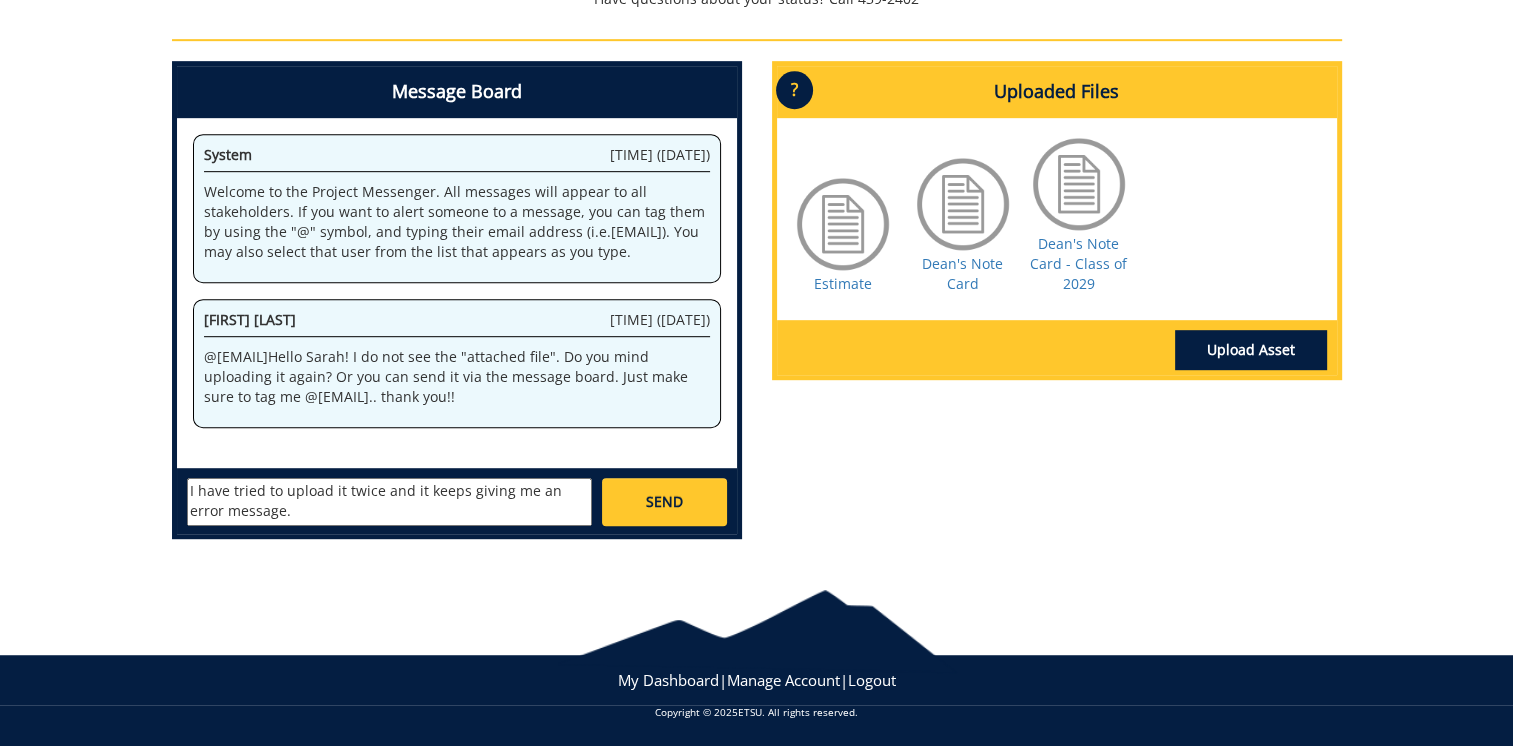 paste on "https://etsu365-my.sharepoint.com/:b:/g/personal/hardinsm_etsu_edu/EVPzNT3P7WVAlI49KZIWTWABNGoTLiaXLJUpQwhCBE027A?e=oZaQLq" 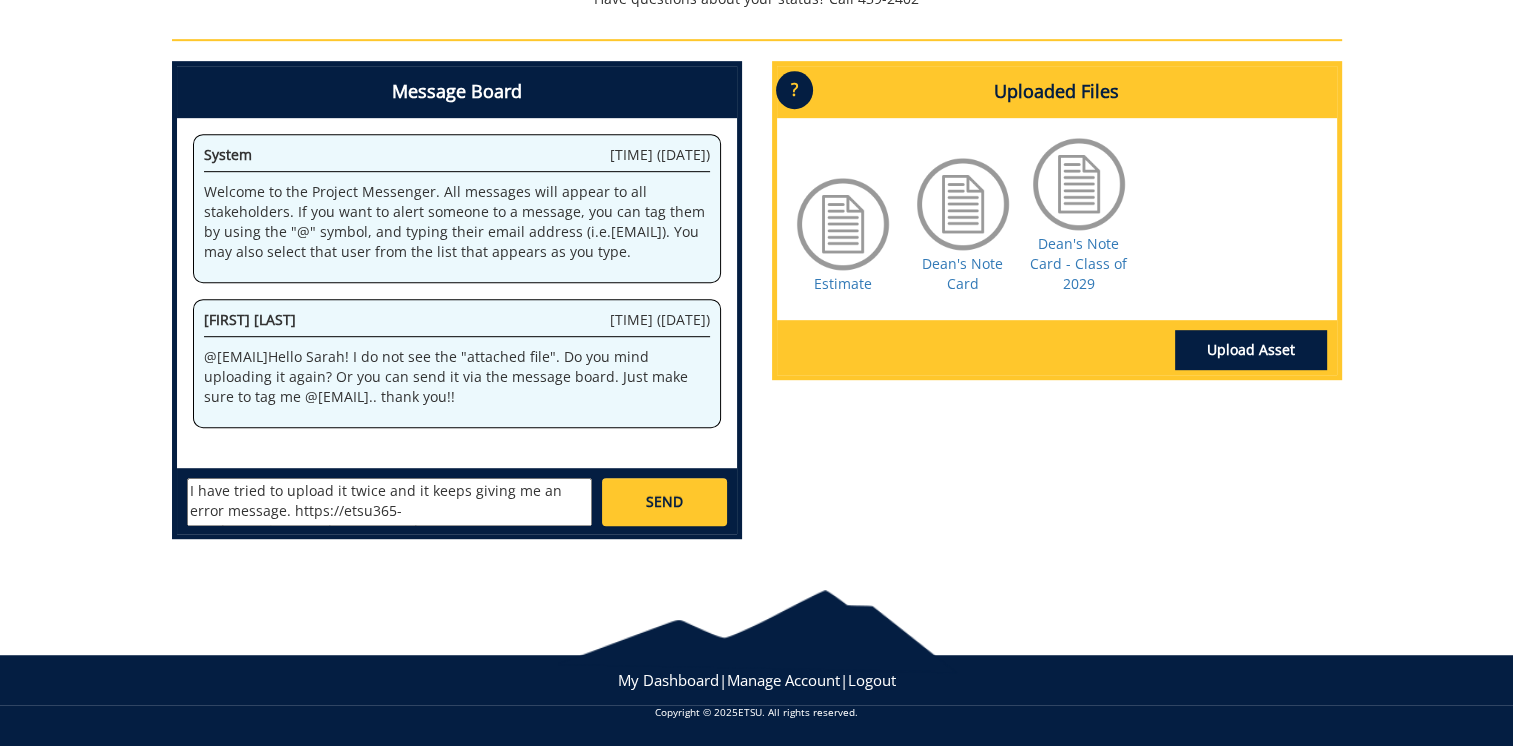 scroll, scrollTop: 55, scrollLeft: 0, axis: vertical 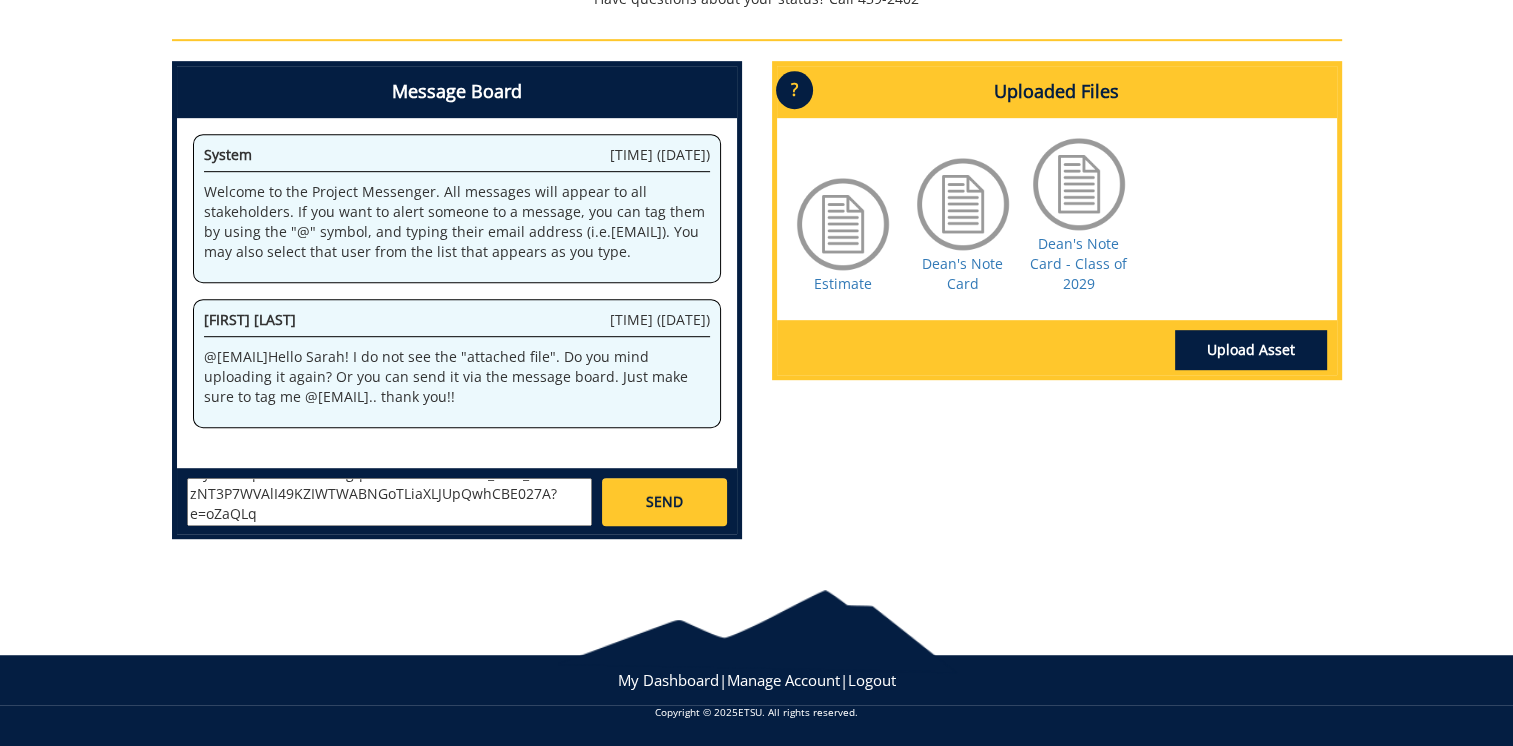 drag, startPoint x: 260, startPoint y: 514, endPoint x: 203, endPoint y: 493, distance: 60.74537 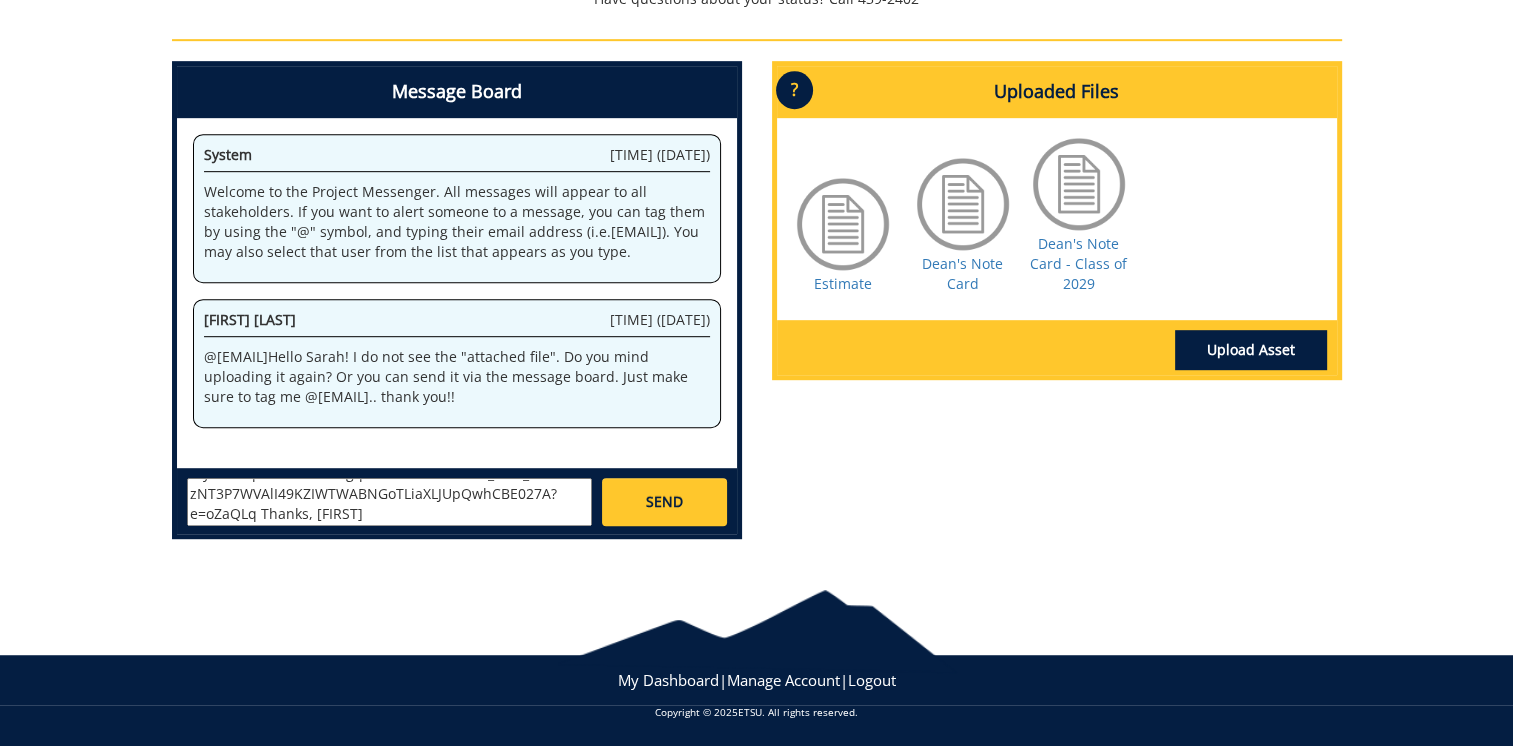 click on "I have tried to upload it twice and it keeps giving me an error message. Here is the link ... hope this works for you: https://etsu365-my.sharepoint.com/:b:/g/personal/hardinsm_etsu_edu/EVPzNT3P7WVAlI49KZIWTWABNGoTLiaXLJUpQwhCBE027A?e=oZaQLq Thanks, Sarah" at bounding box center (389, 502) 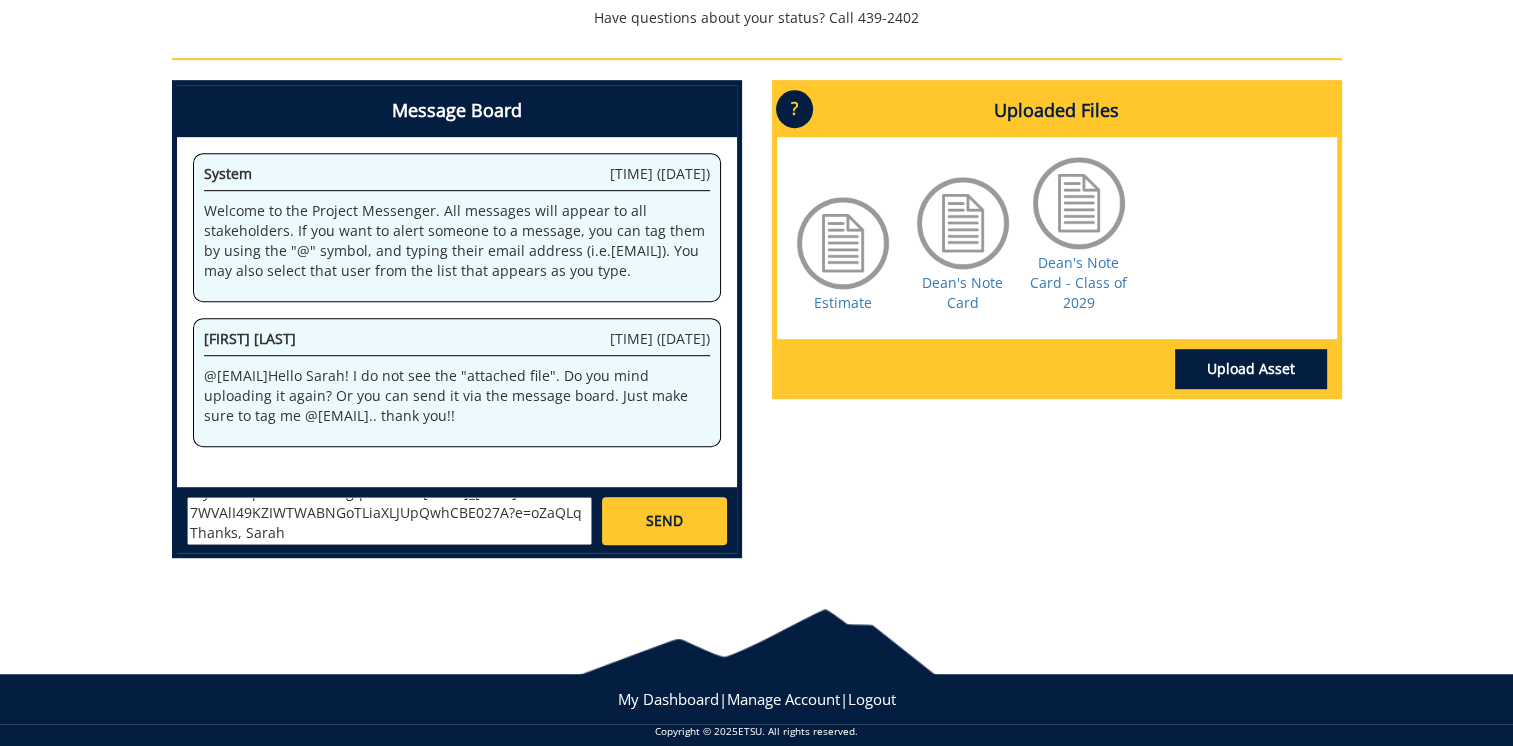 scroll, scrollTop: 1104, scrollLeft: 0, axis: vertical 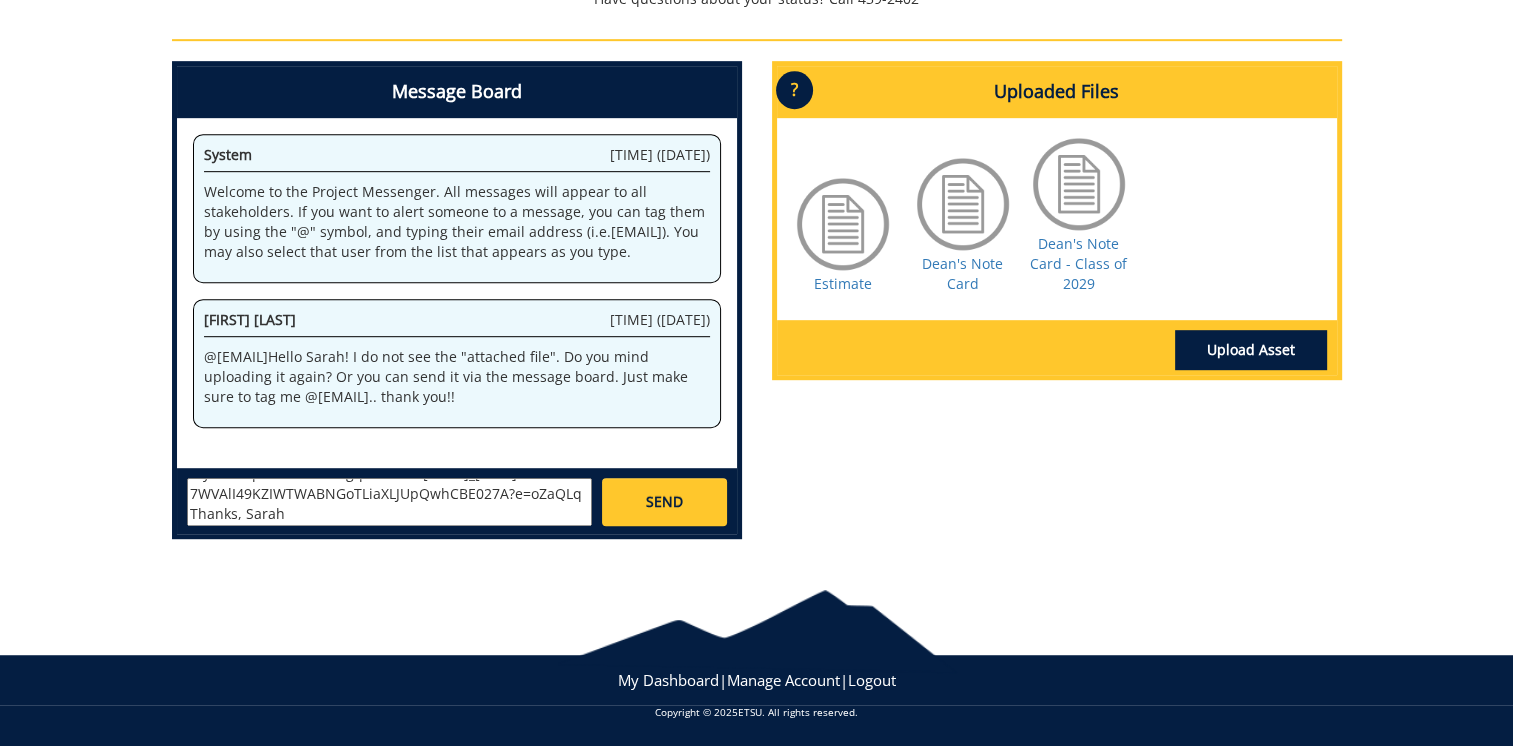type on "I have tried to upload it twice and it keeps giving me an error message. Here is the link ... hope this works for you: https://etsu365-my.sharepoint.com/:b:/g/personal/hardinsm_etsu_edu/EVPzNT3P7WVAlI49KZIWTWABNGoTLiaXLJUpQwhCBE027A?e=oZaQLq Thanks, [FIRST]" 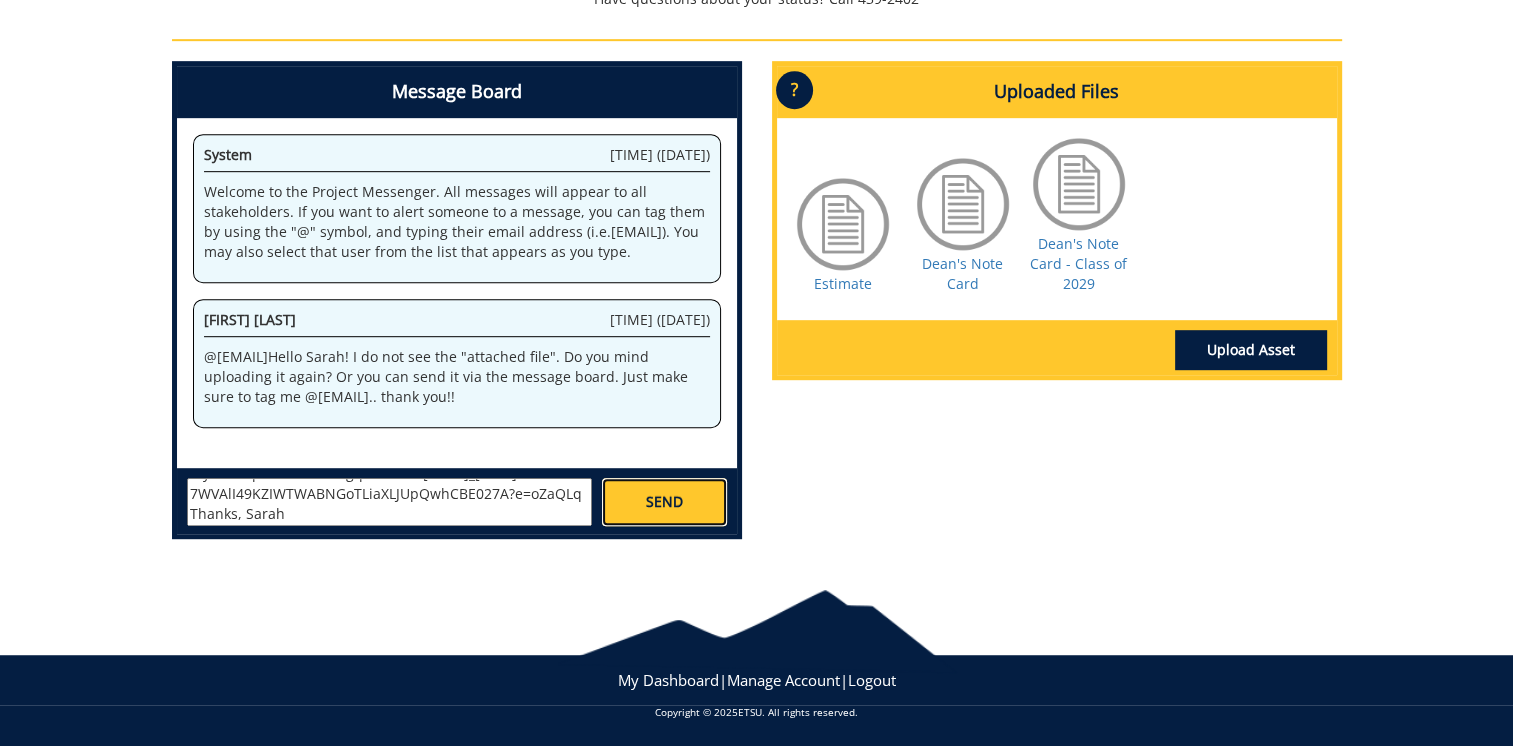 click on "SEND" at bounding box center (664, 502) 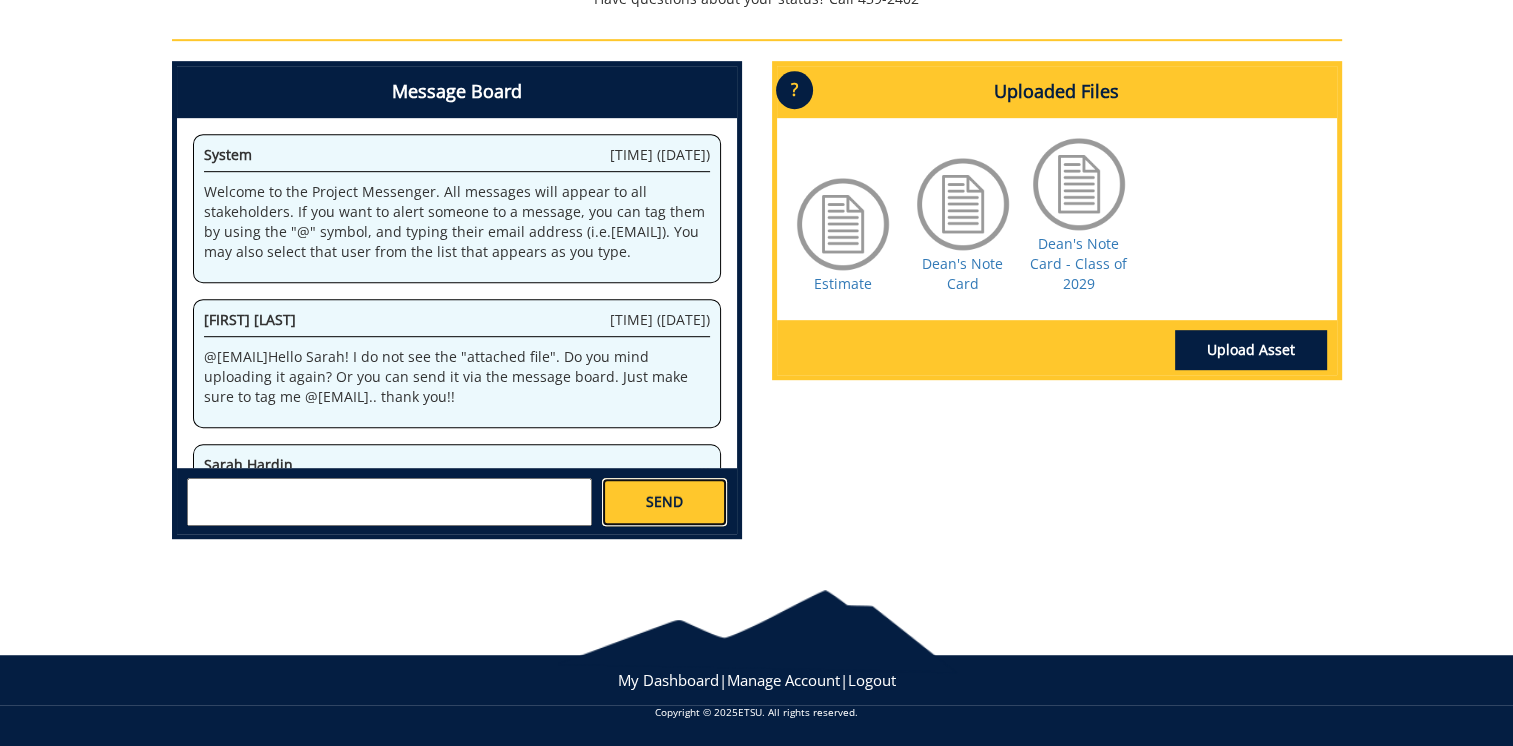 scroll, scrollTop: 174, scrollLeft: 0, axis: vertical 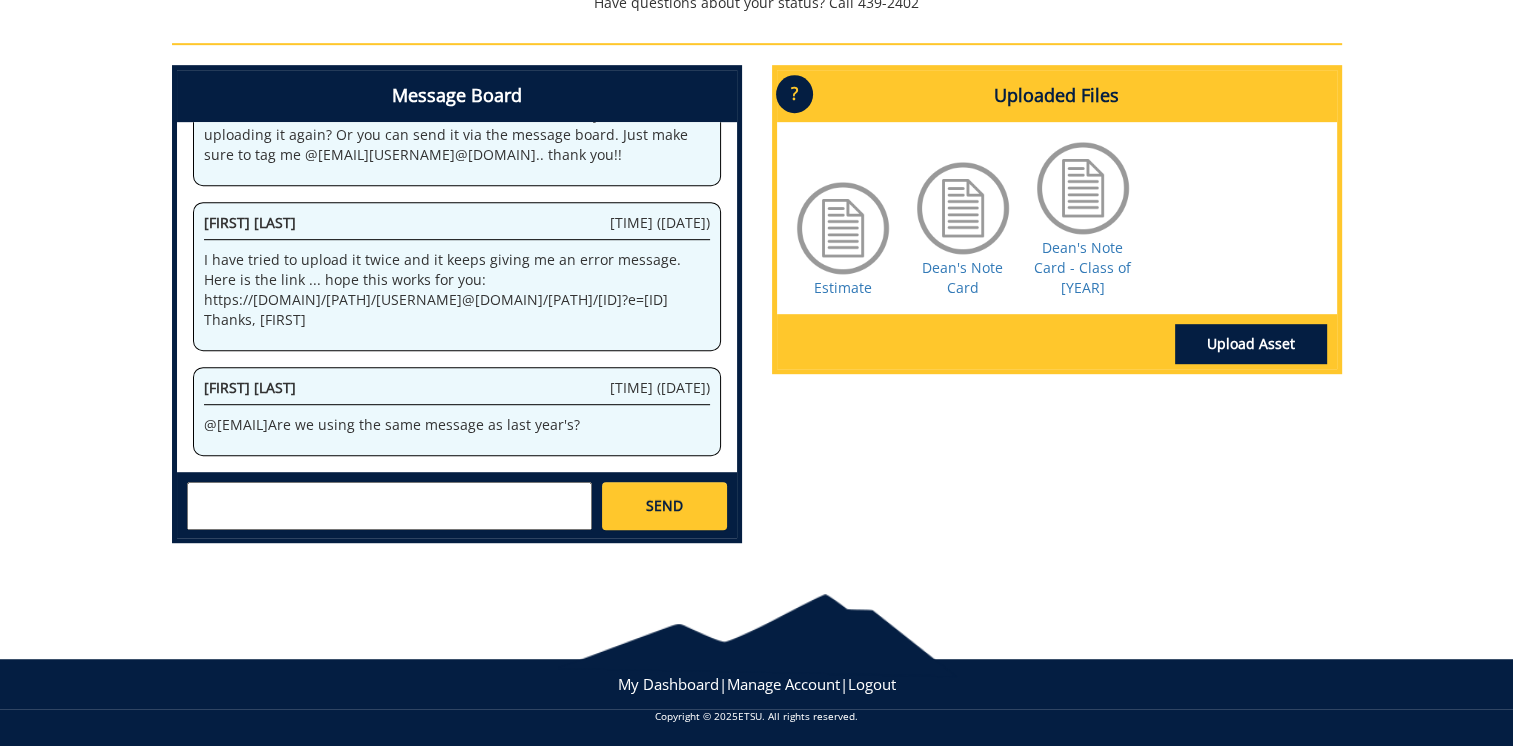 click at bounding box center [389, 506] 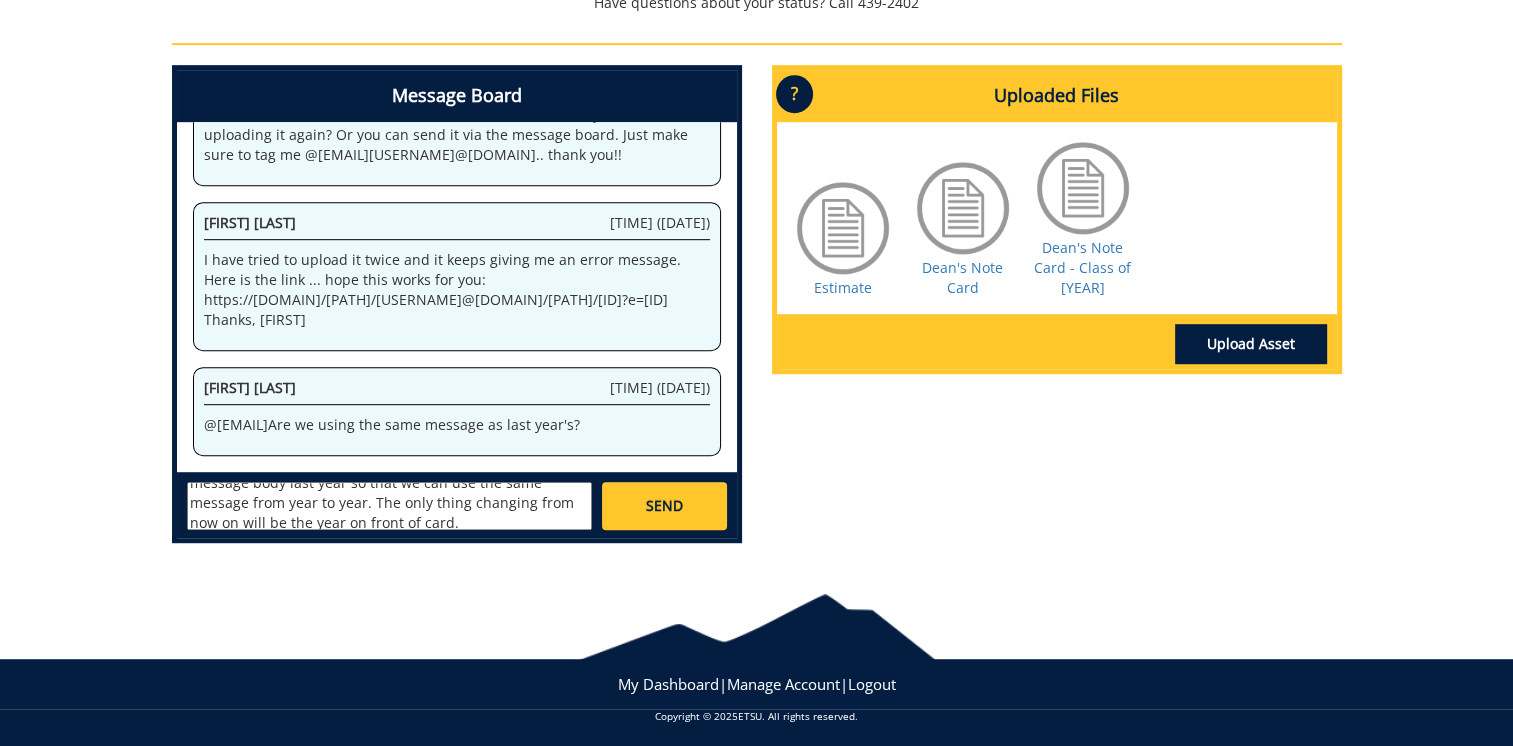 scroll, scrollTop: 57, scrollLeft: 0, axis: vertical 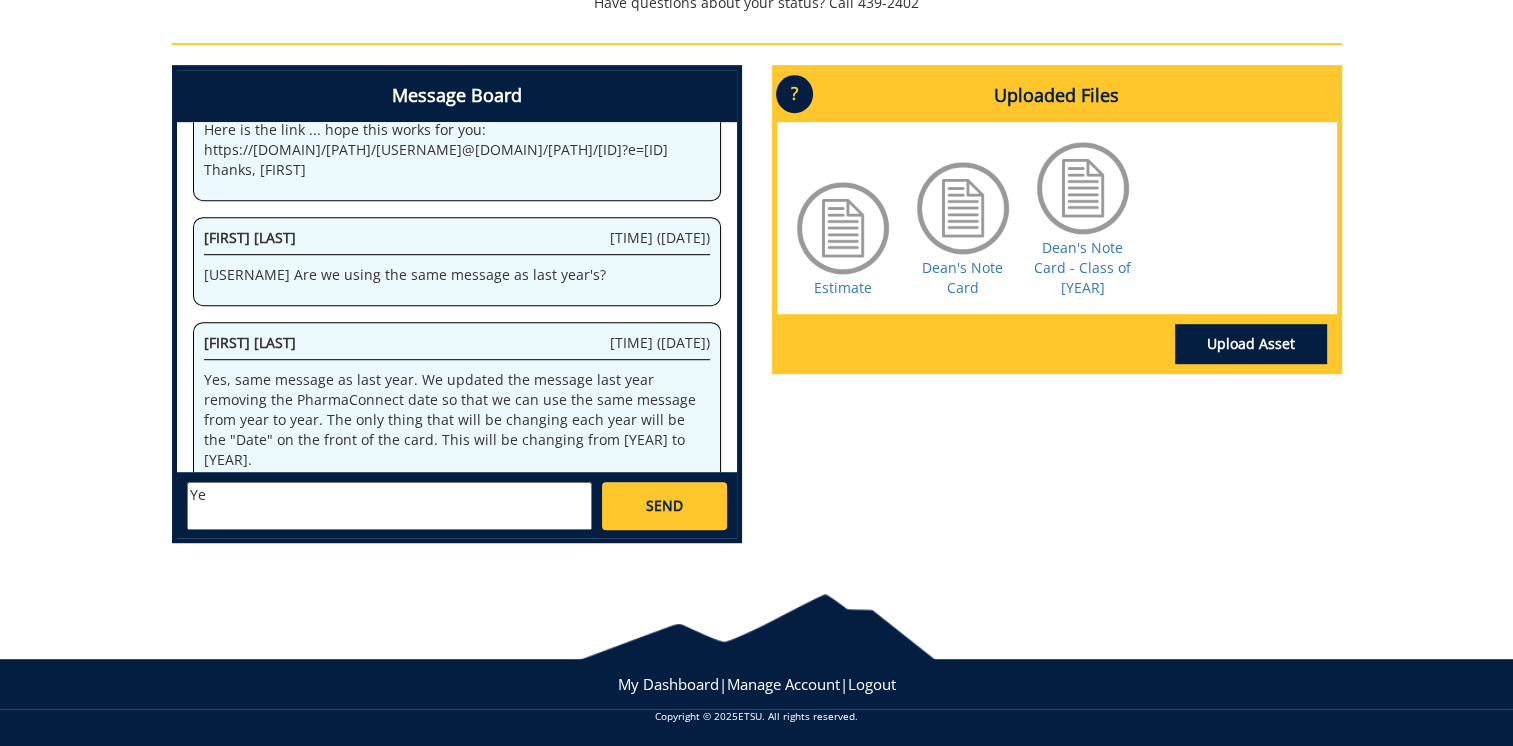 type on "Y" 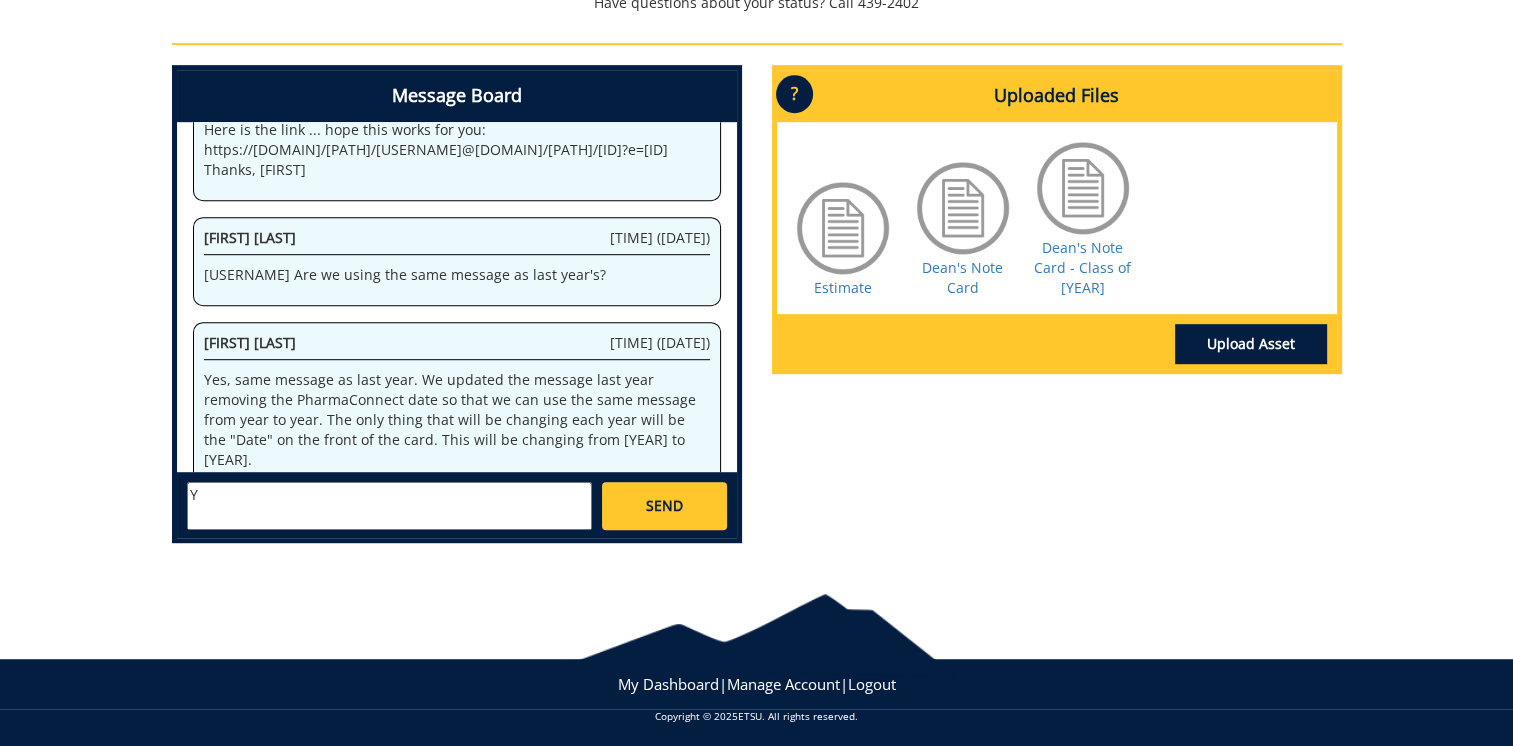 type 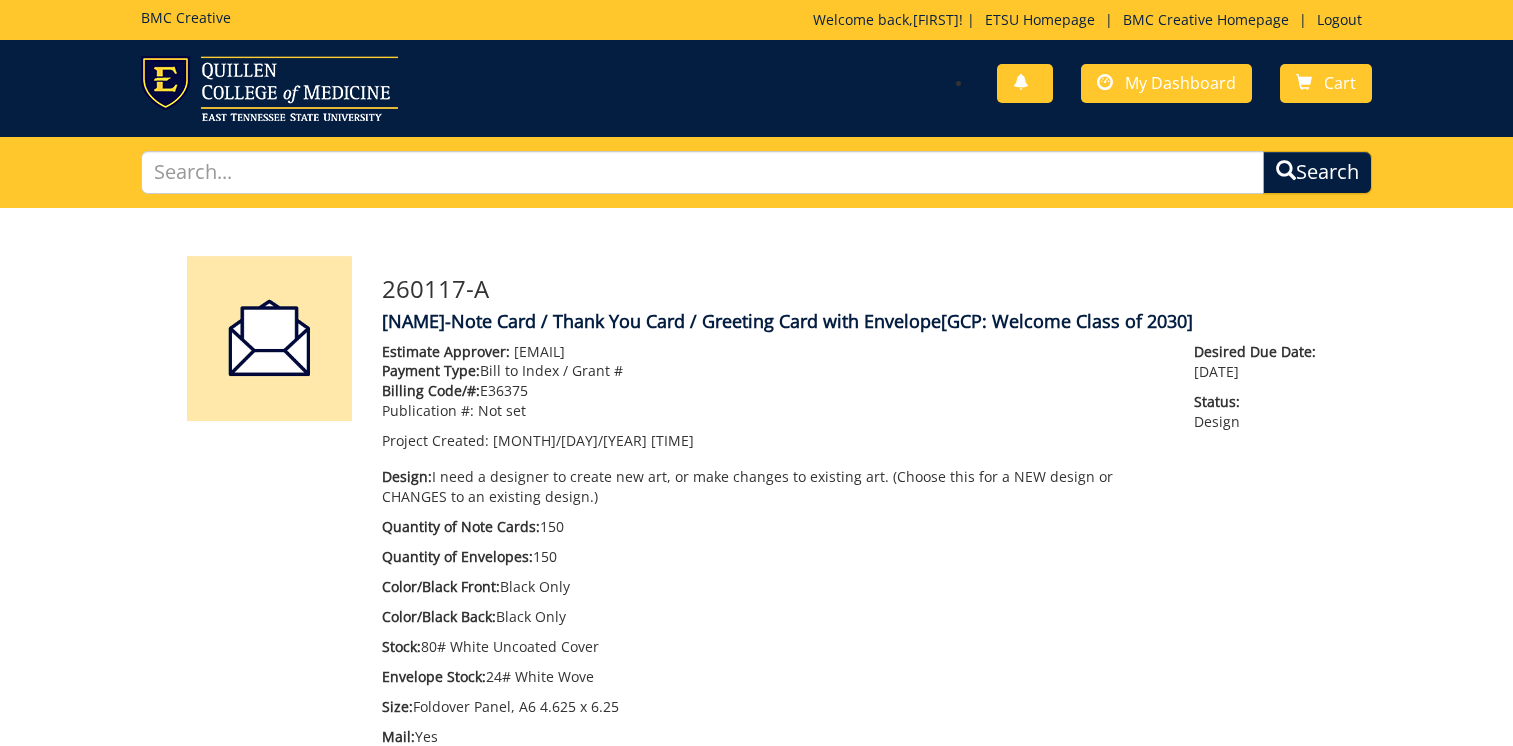 scroll, scrollTop: 0, scrollLeft: 0, axis: both 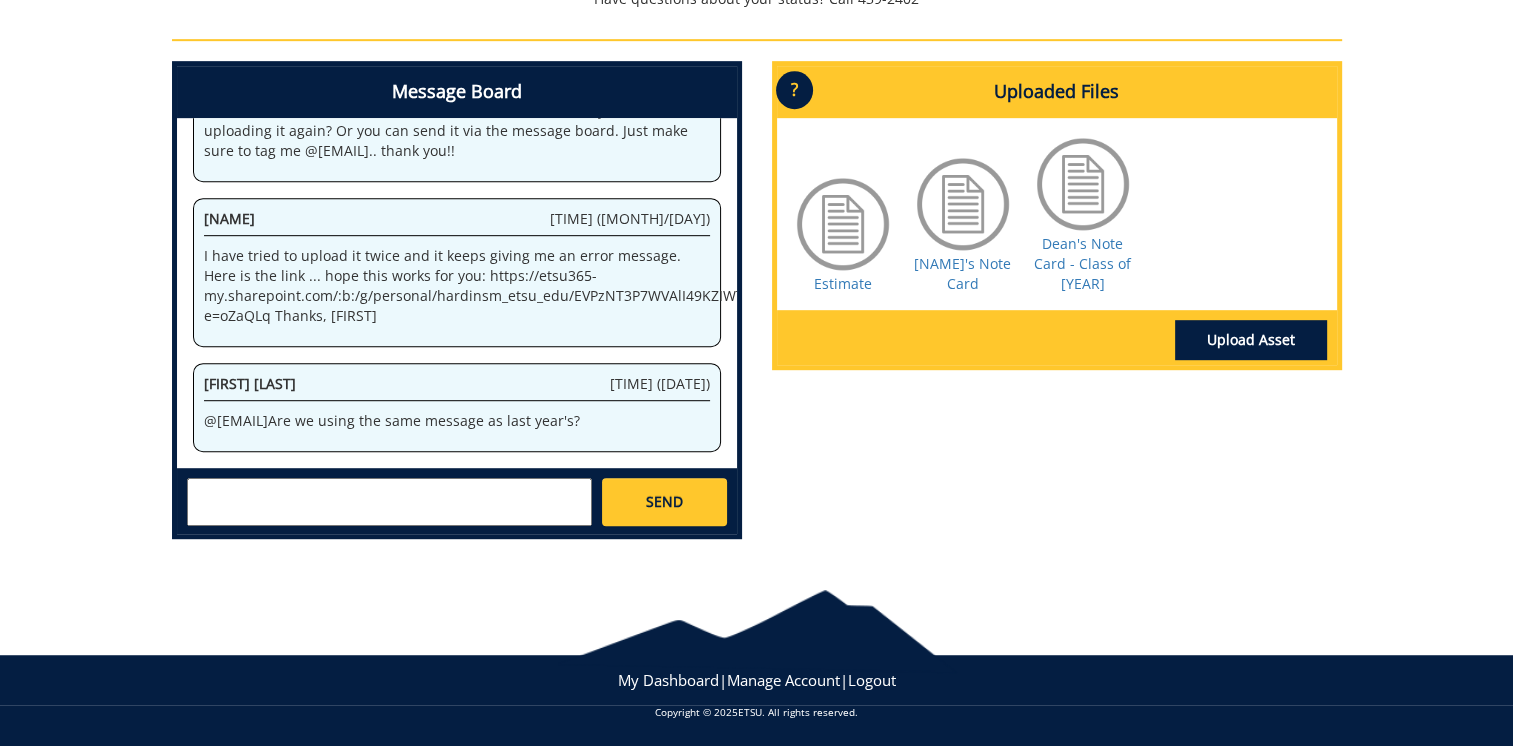 click at bounding box center [389, 502] 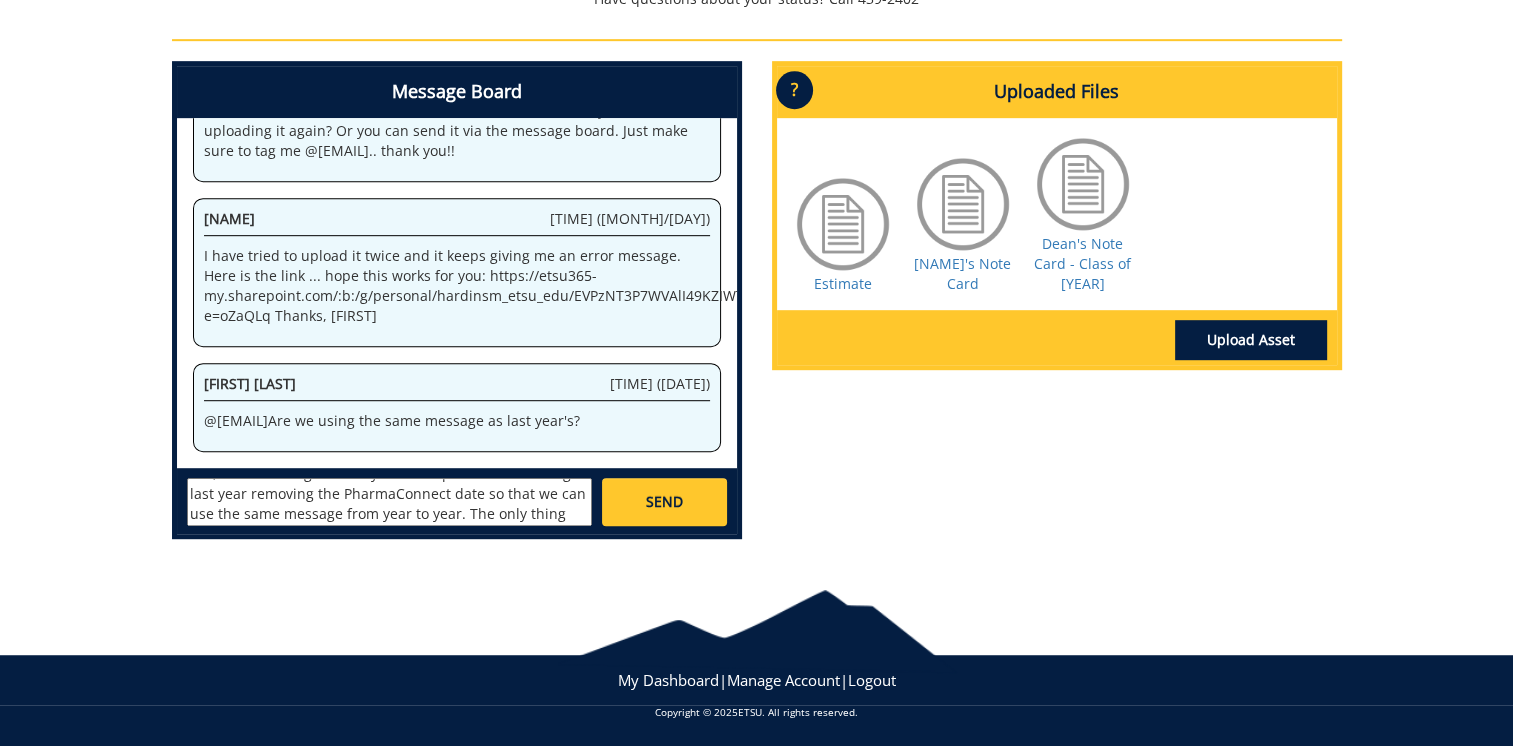 scroll, scrollTop: 35, scrollLeft: 0, axis: vertical 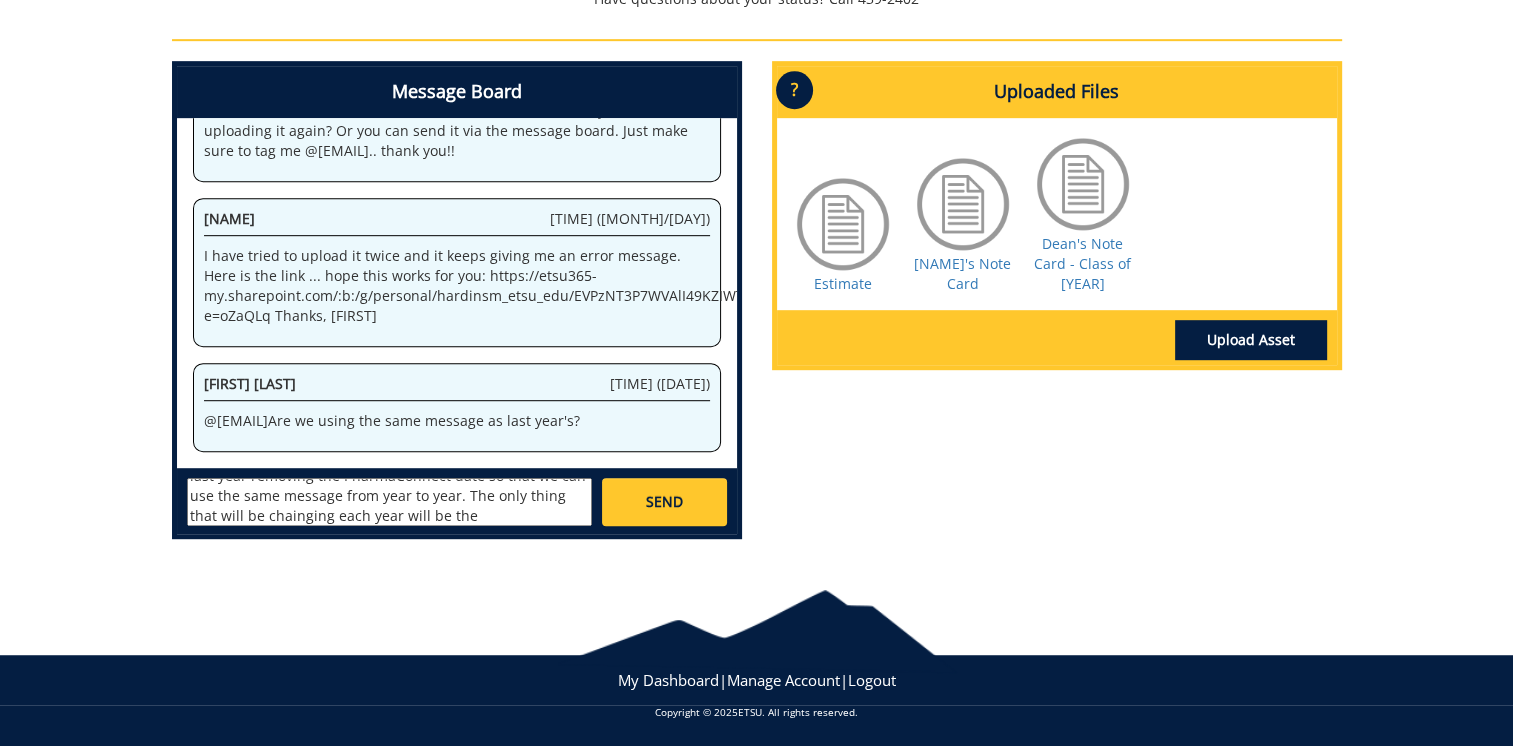 drag, startPoint x: 344, startPoint y: 514, endPoint x: 356, endPoint y: 514, distance: 12 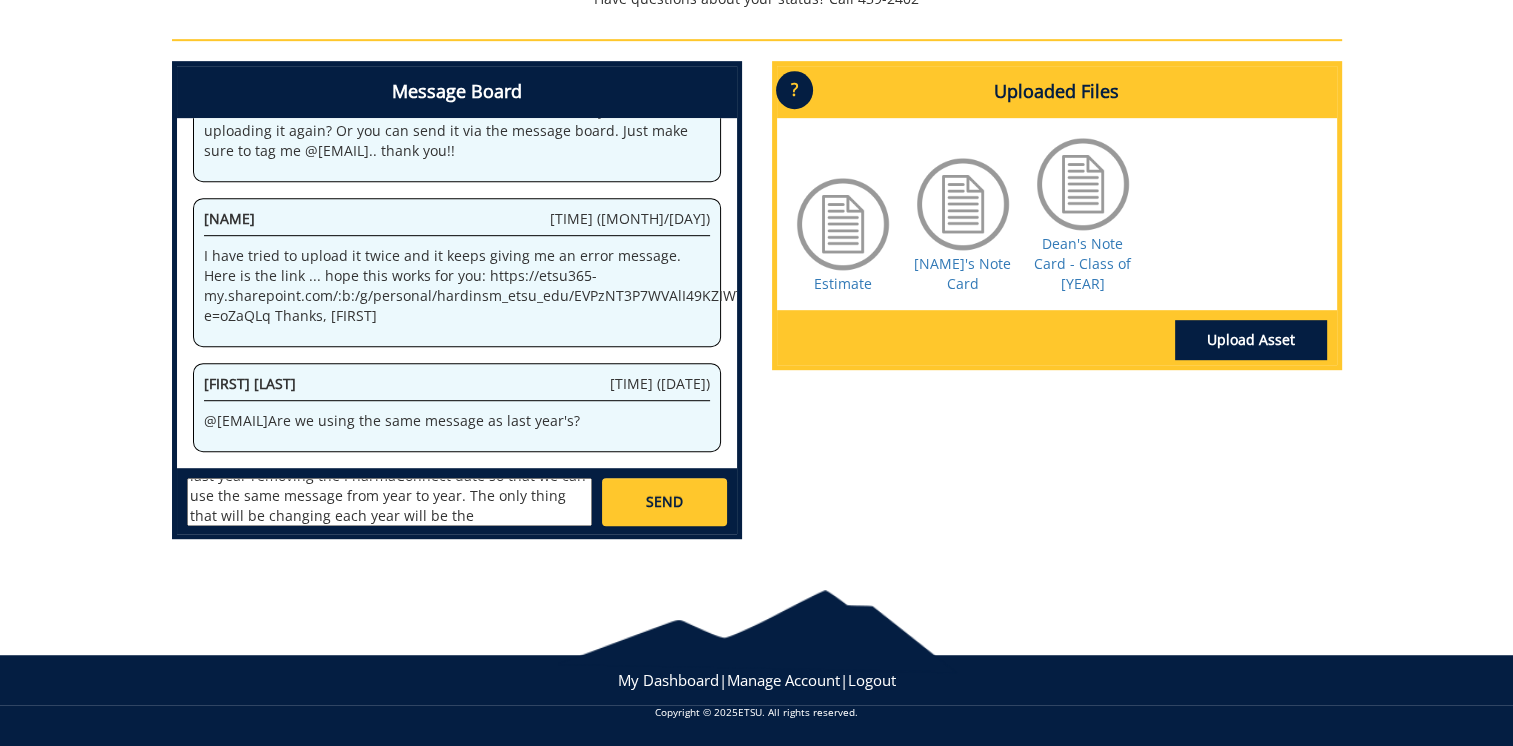 click on "Yes, same message as last year. We updated the message last year removing the PharmaConnect date so that we can use the same message from year to year. The only thing that will be changing each year will be the" at bounding box center (389, 502) 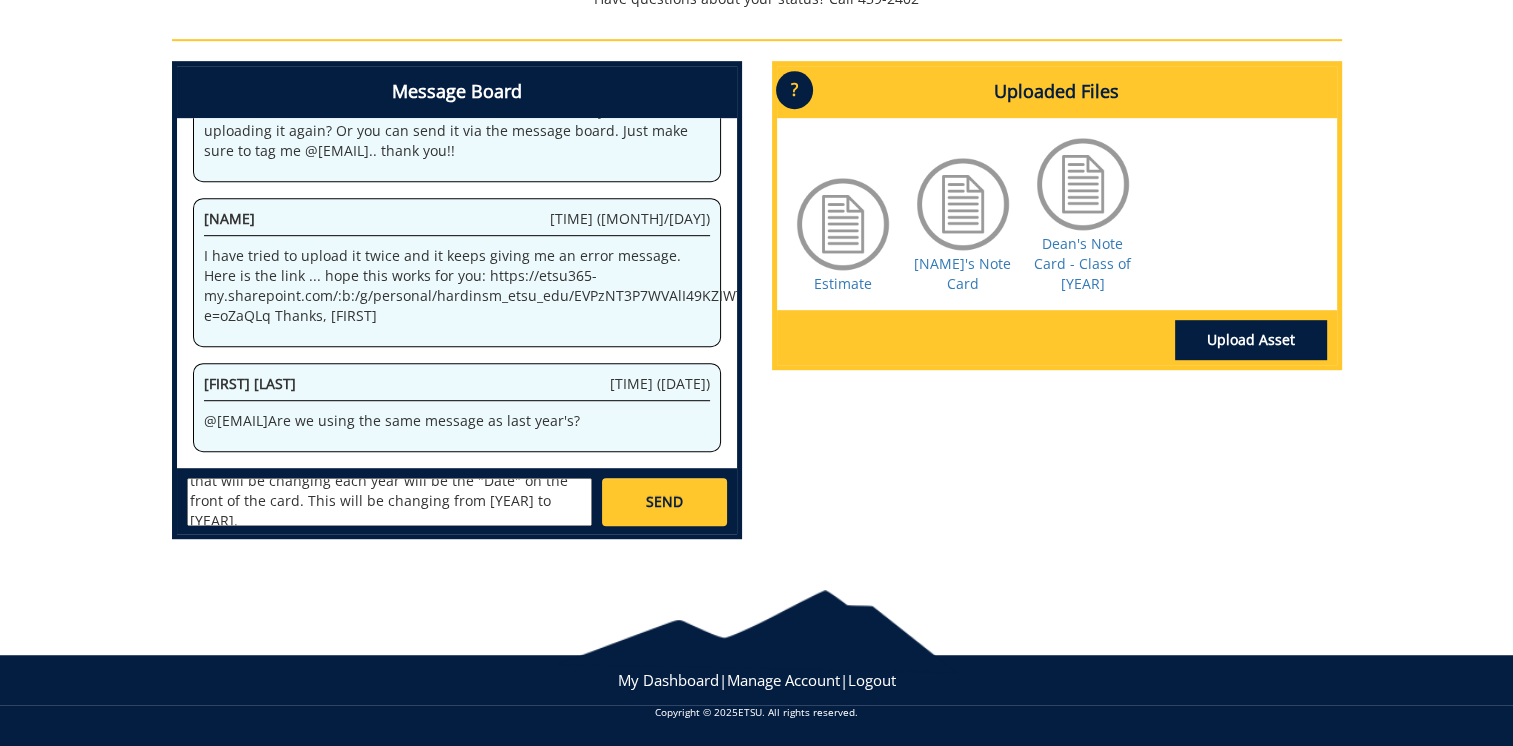 scroll, scrollTop: 77, scrollLeft: 0, axis: vertical 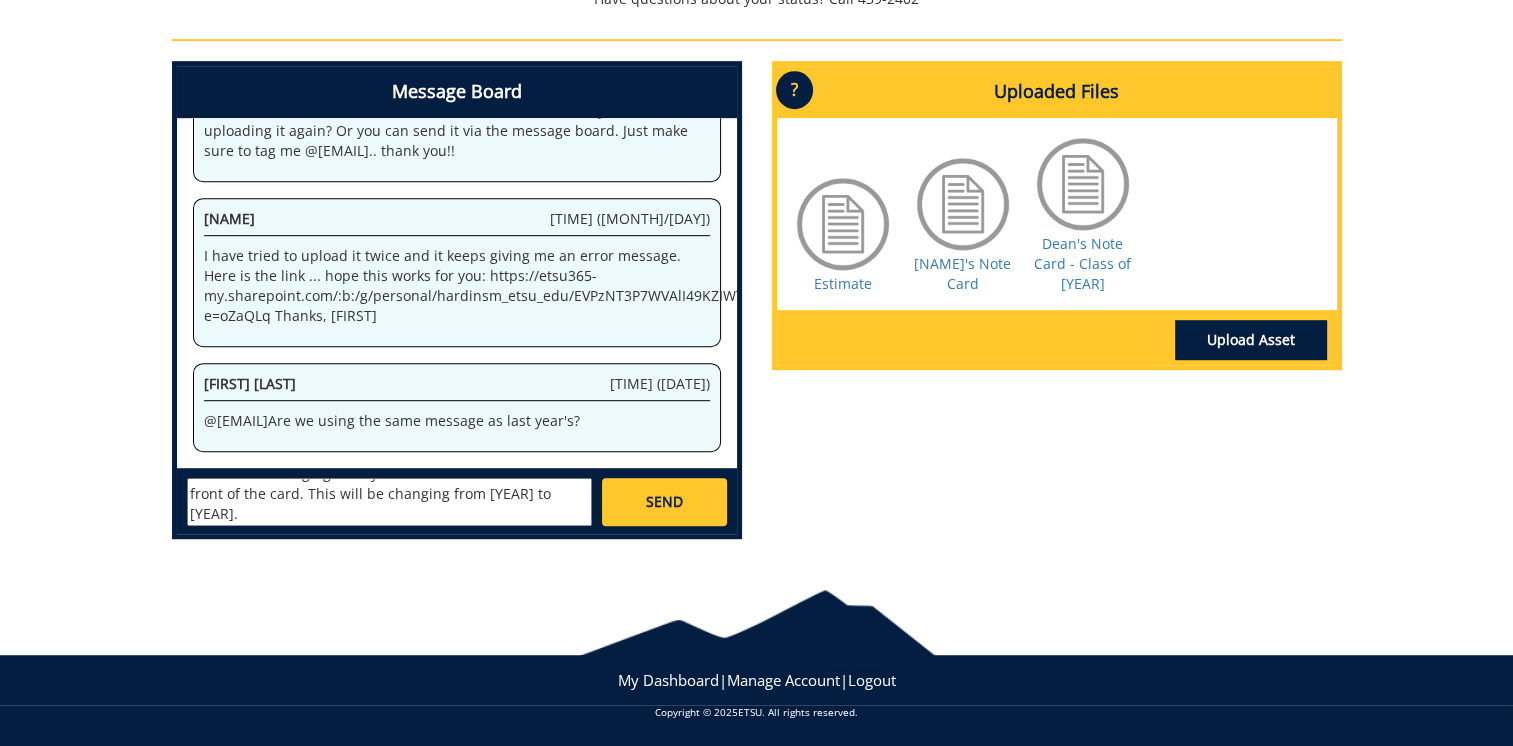 type on "Yes, same message as last year. We updated the message last year removing the PharmaConnect date so that we can use the same message from year to year. The only thing that will be changing each year will be the "Date" on the front of the card. This will be changing from [YEAR] to [YEAR]." 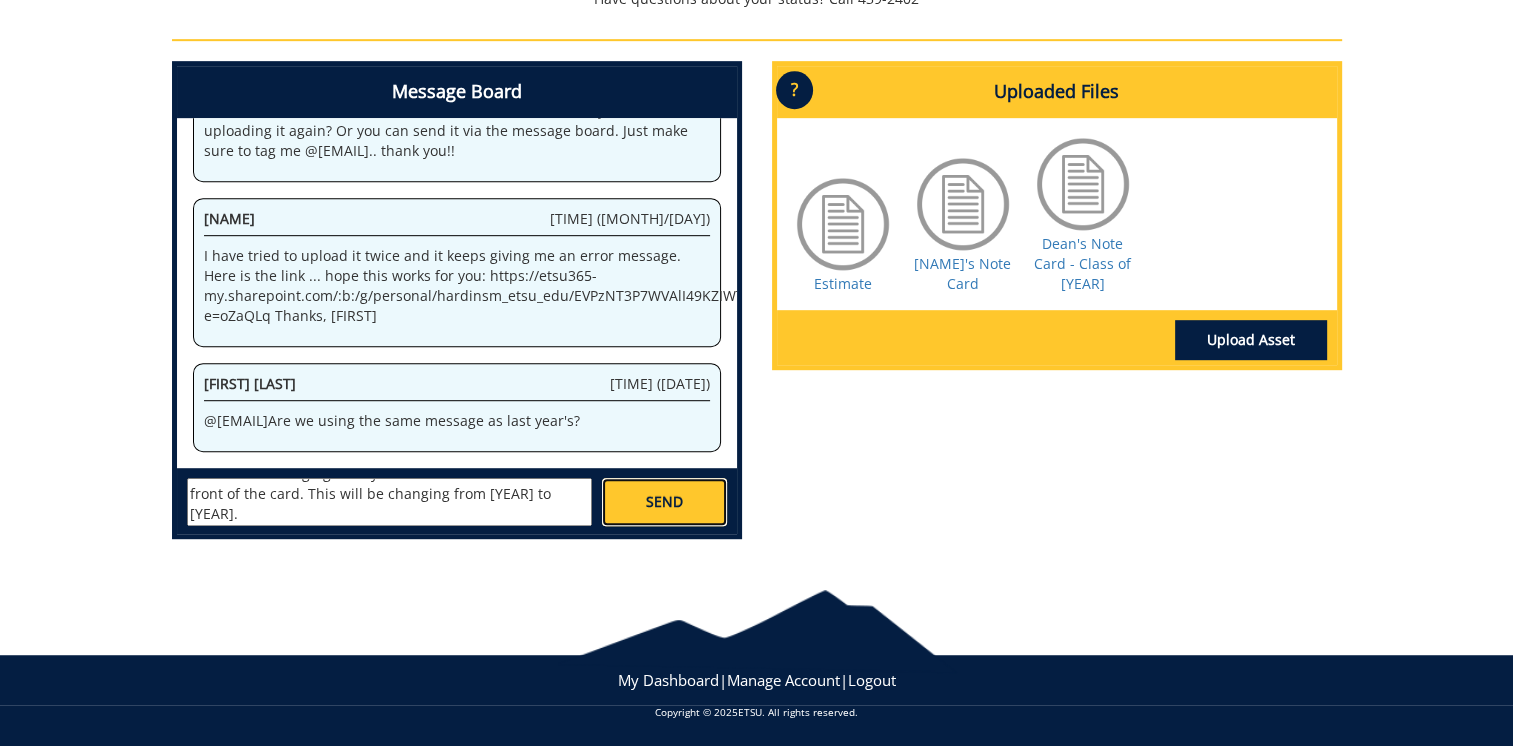 click on "SEND" at bounding box center [664, 502] 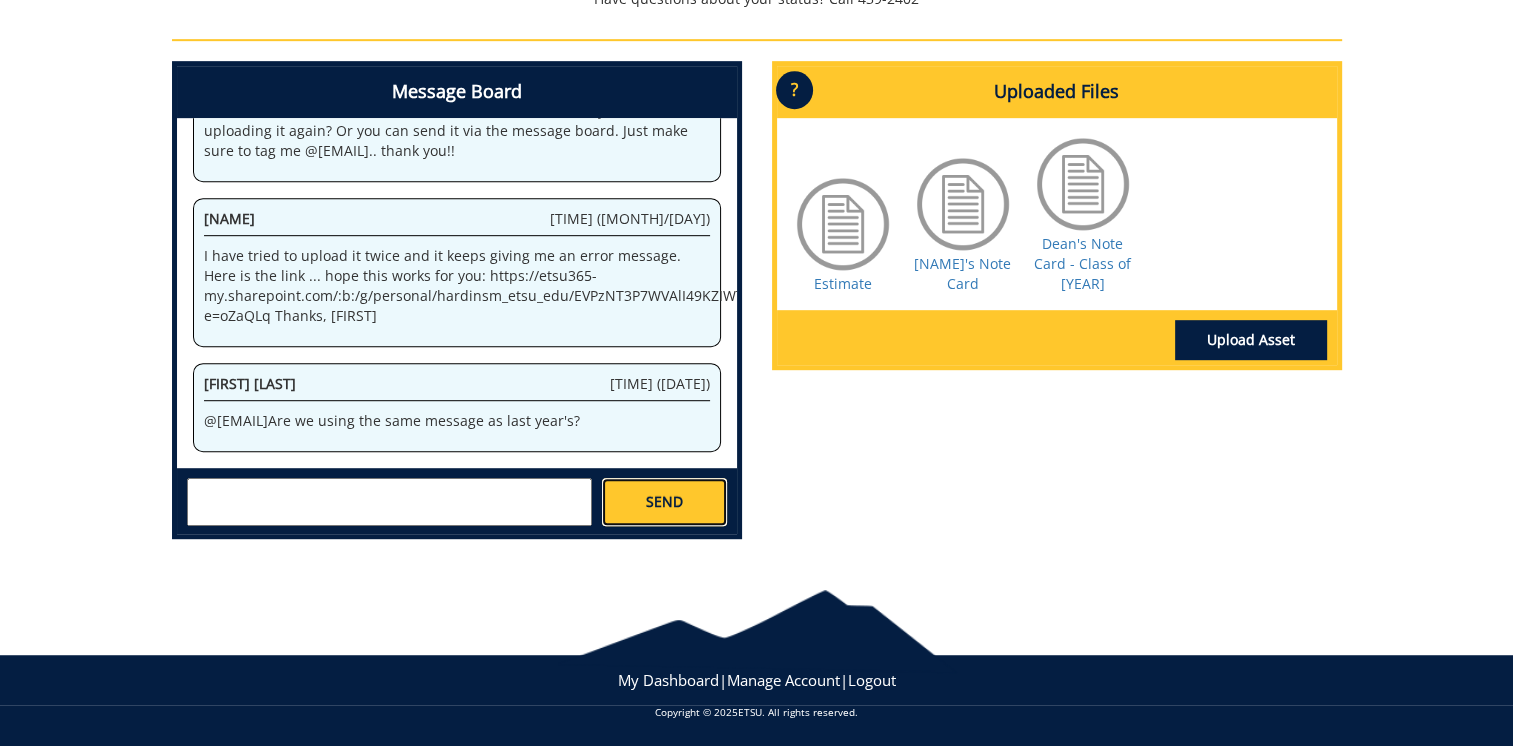 scroll, scrollTop: 443, scrollLeft: 0, axis: vertical 